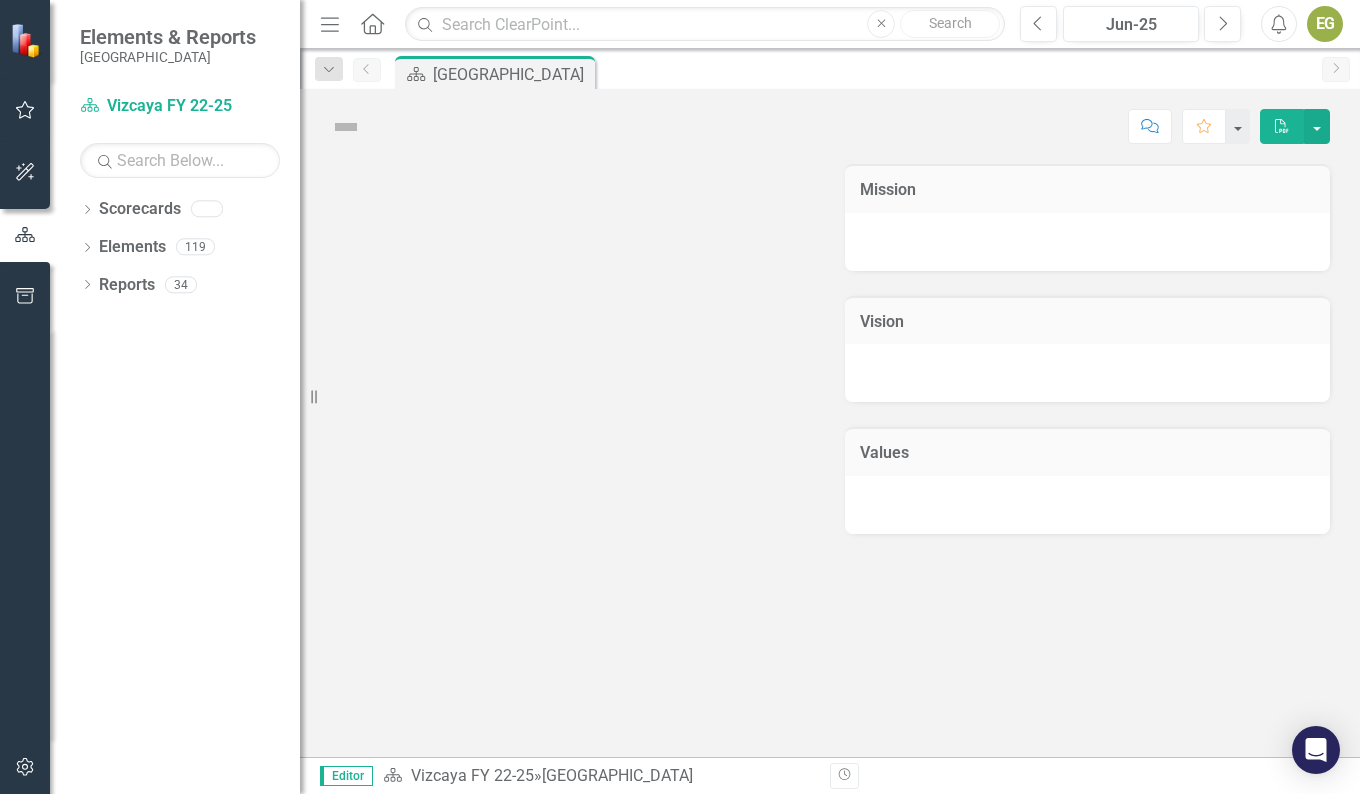 scroll, scrollTop: 0, scrollLeft: 0, axis: both 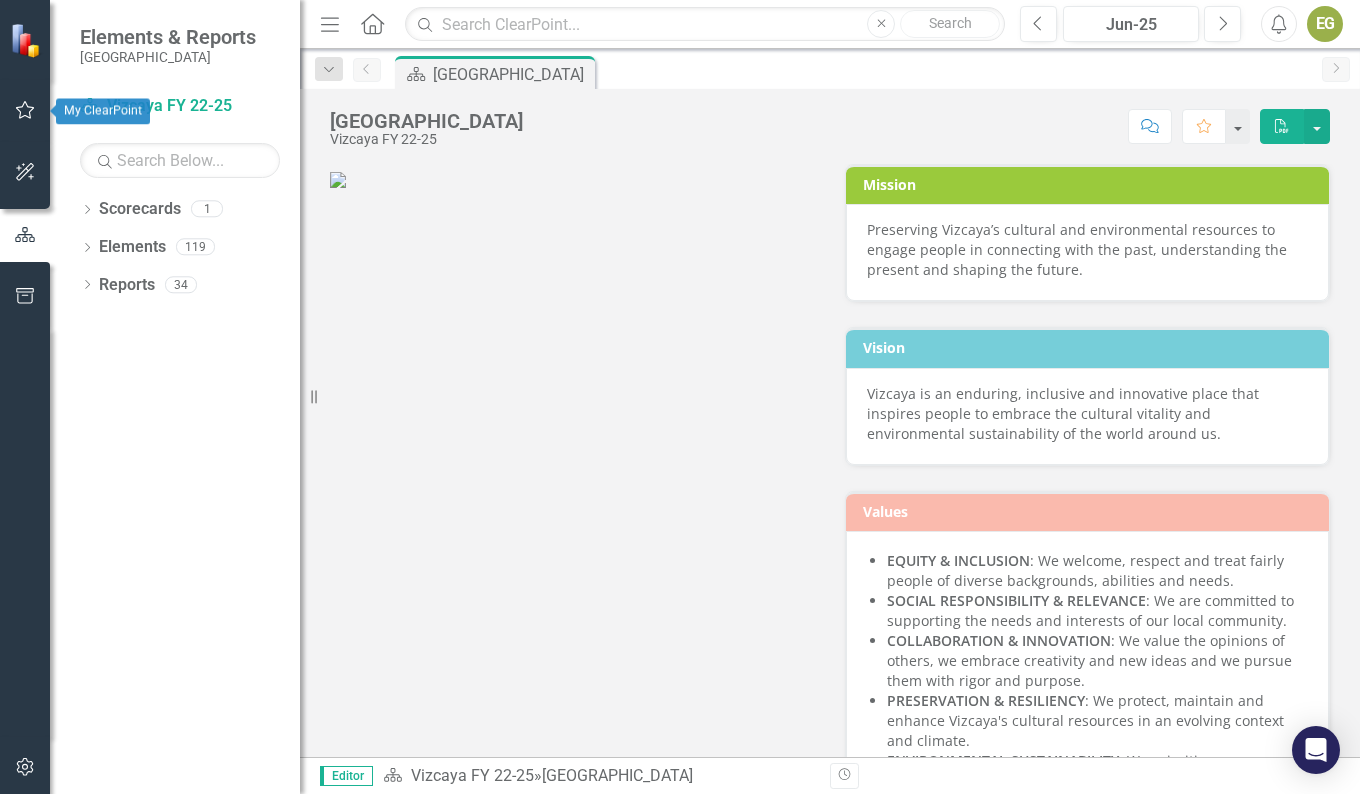 click 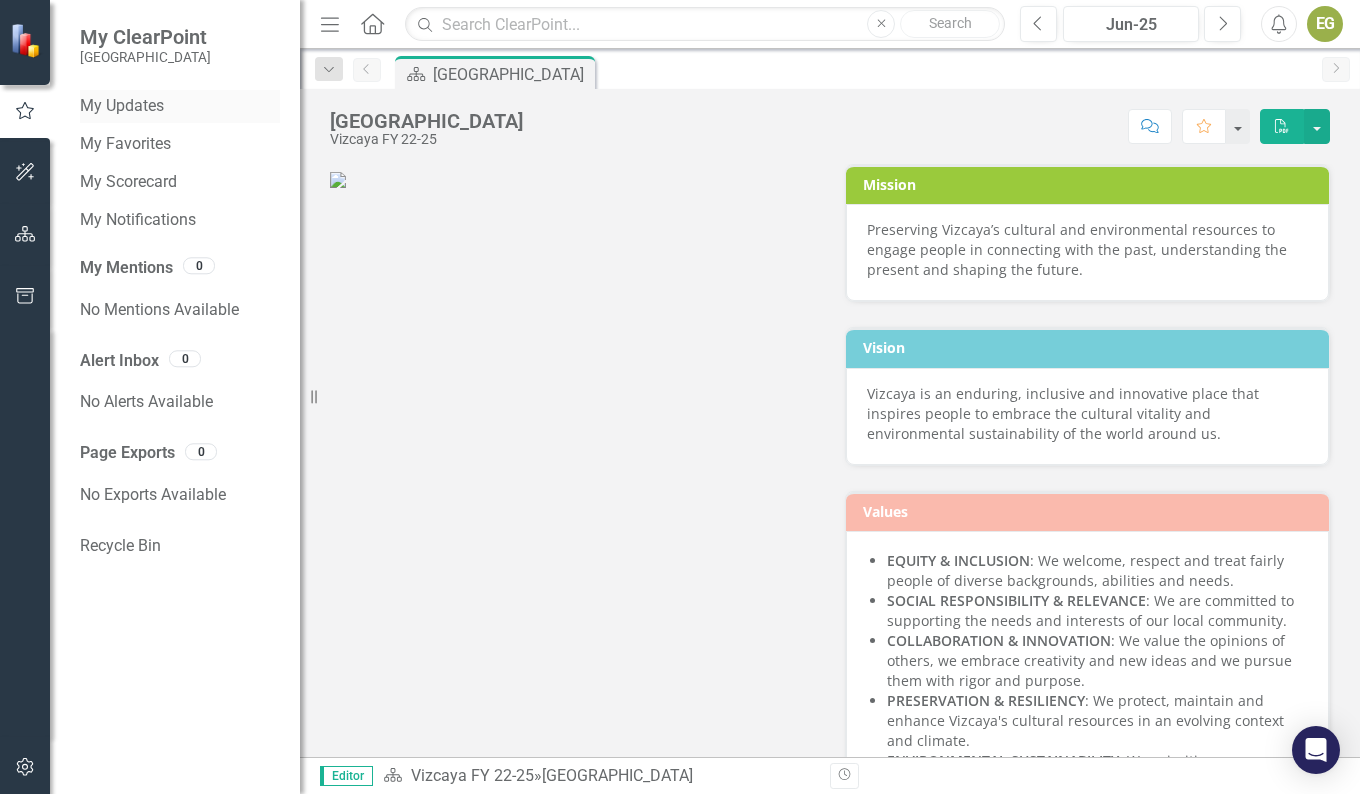 click on "My Updates" at bounding box center (180, 106) 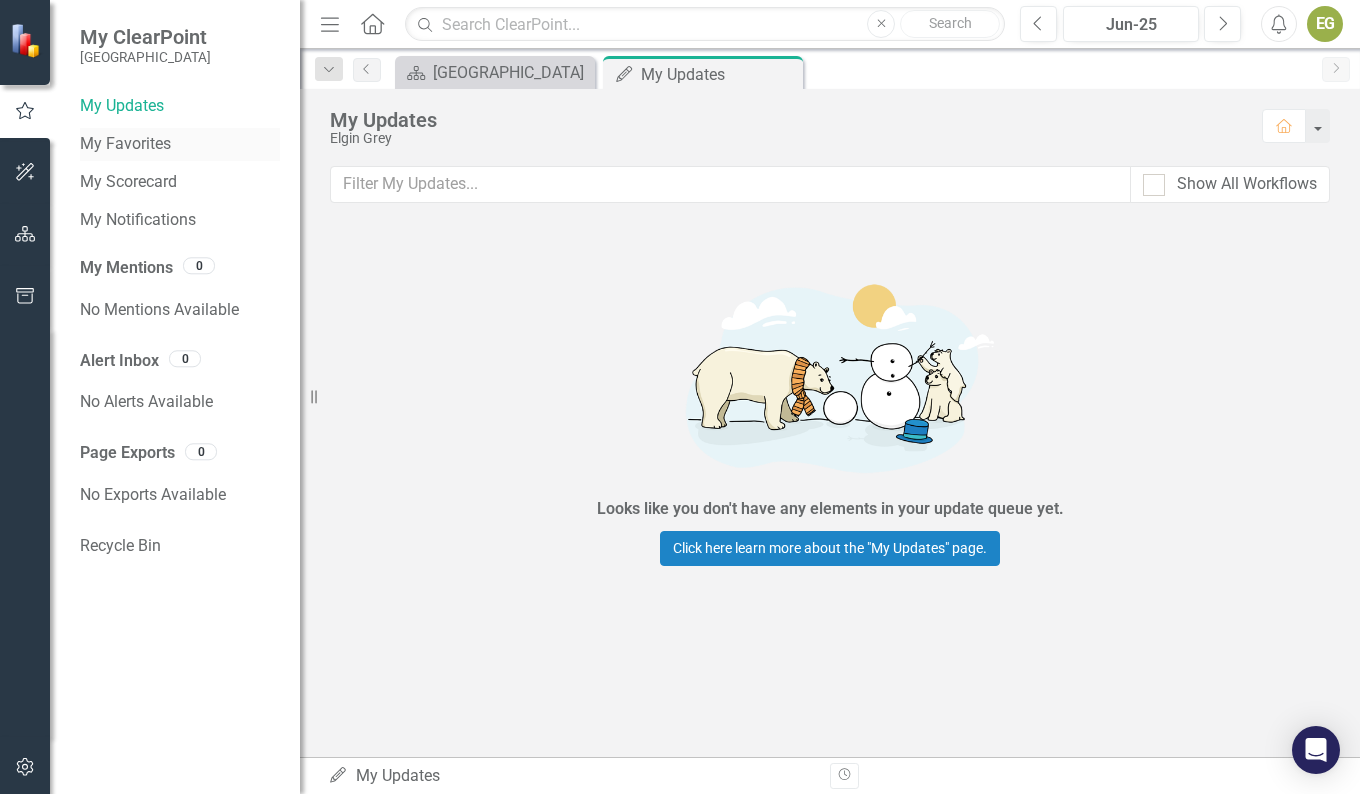 click on "My Favorites" at bounding box center [180, 144] 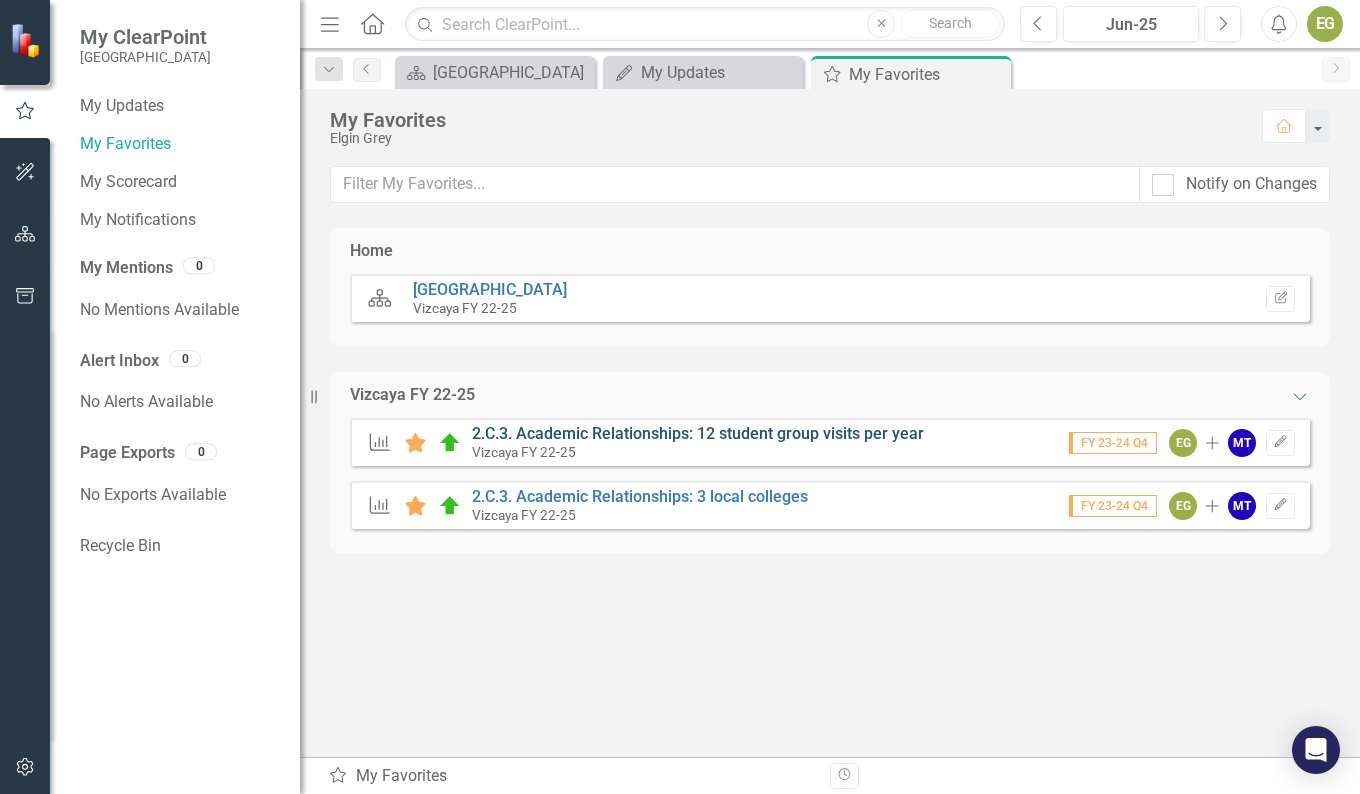 click on "2.C.3. Academic Relationships:  12 student group visits per year" at bounding box center (698, 433) 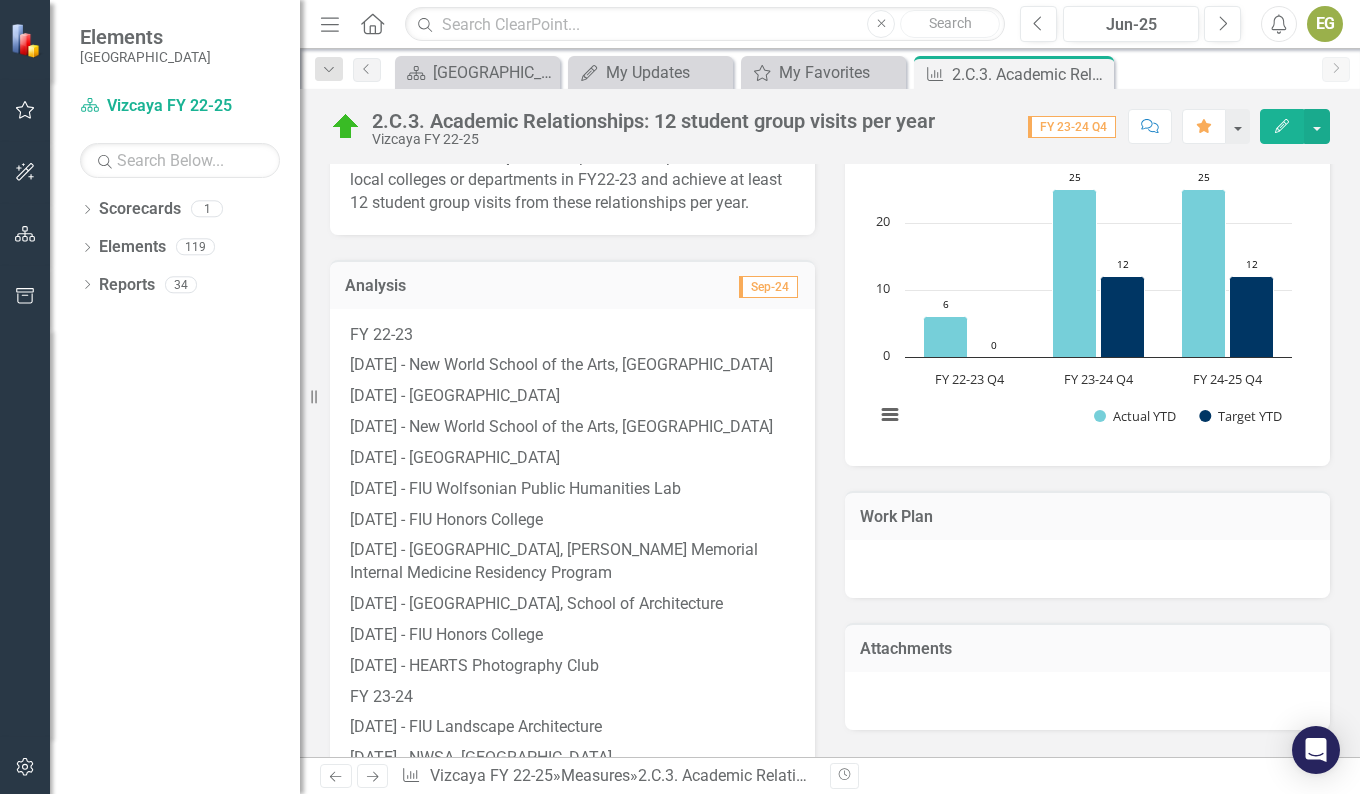 scroll, scrollTop: 477, scrollLeft: 0, axis: vertical 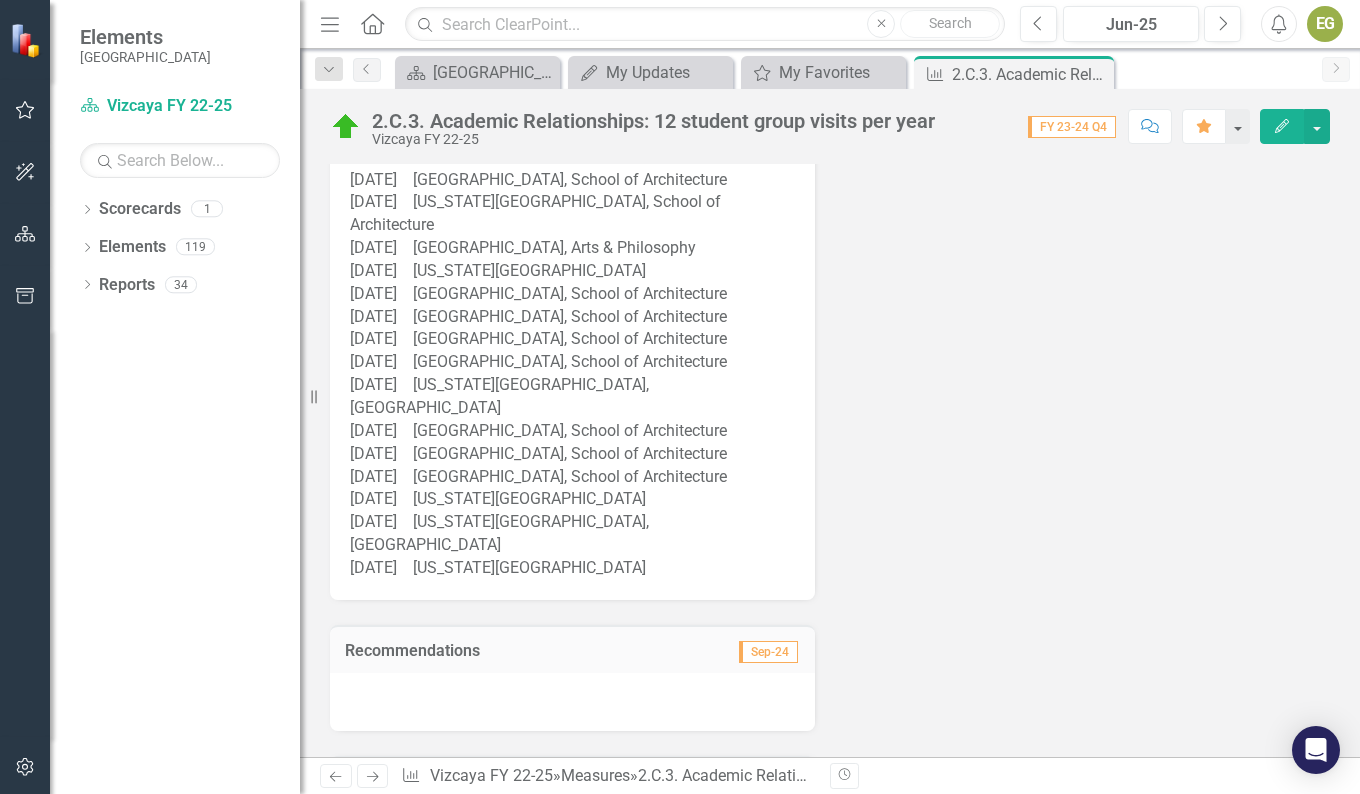 click on "Edit" at bounding box center [1282, 126] 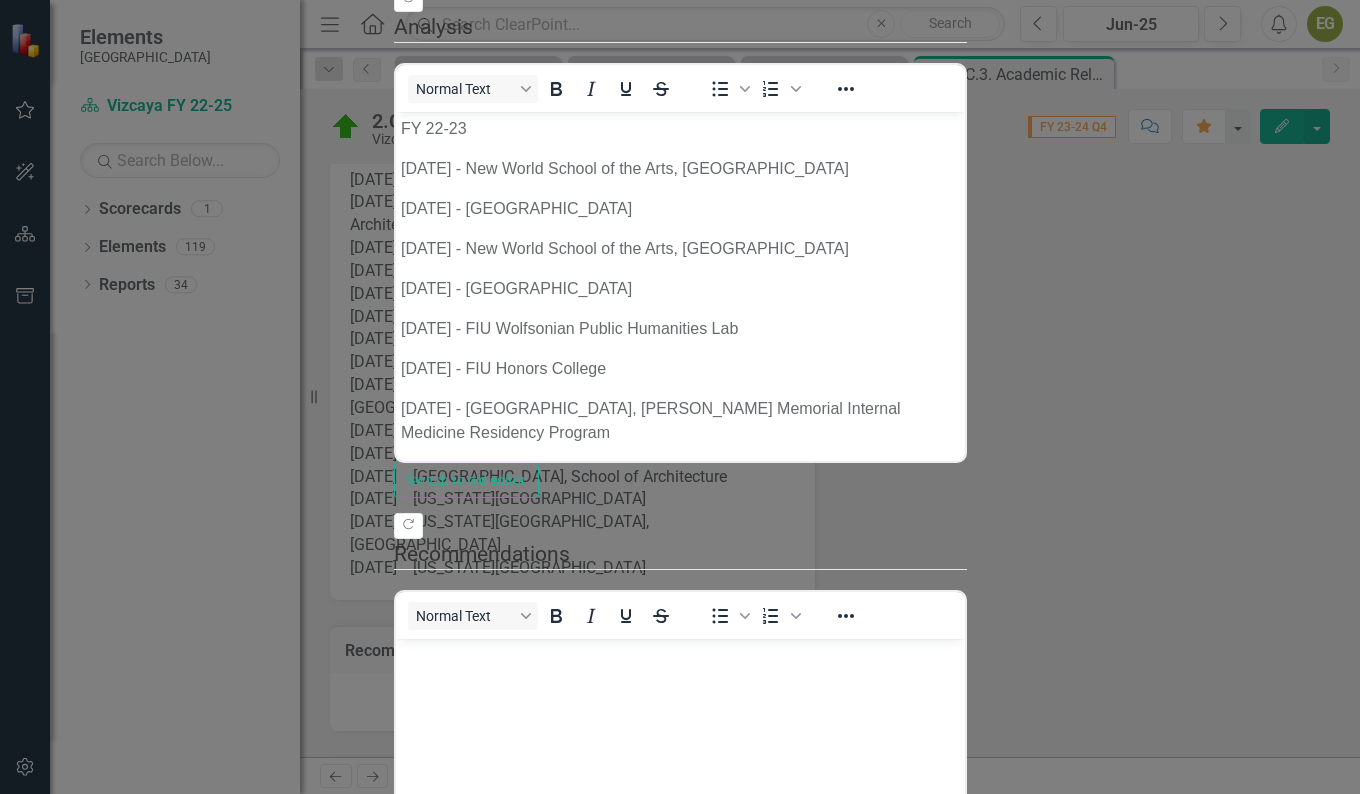 scroll, scrollTop: 0, scrollLeft: 0, axis: both 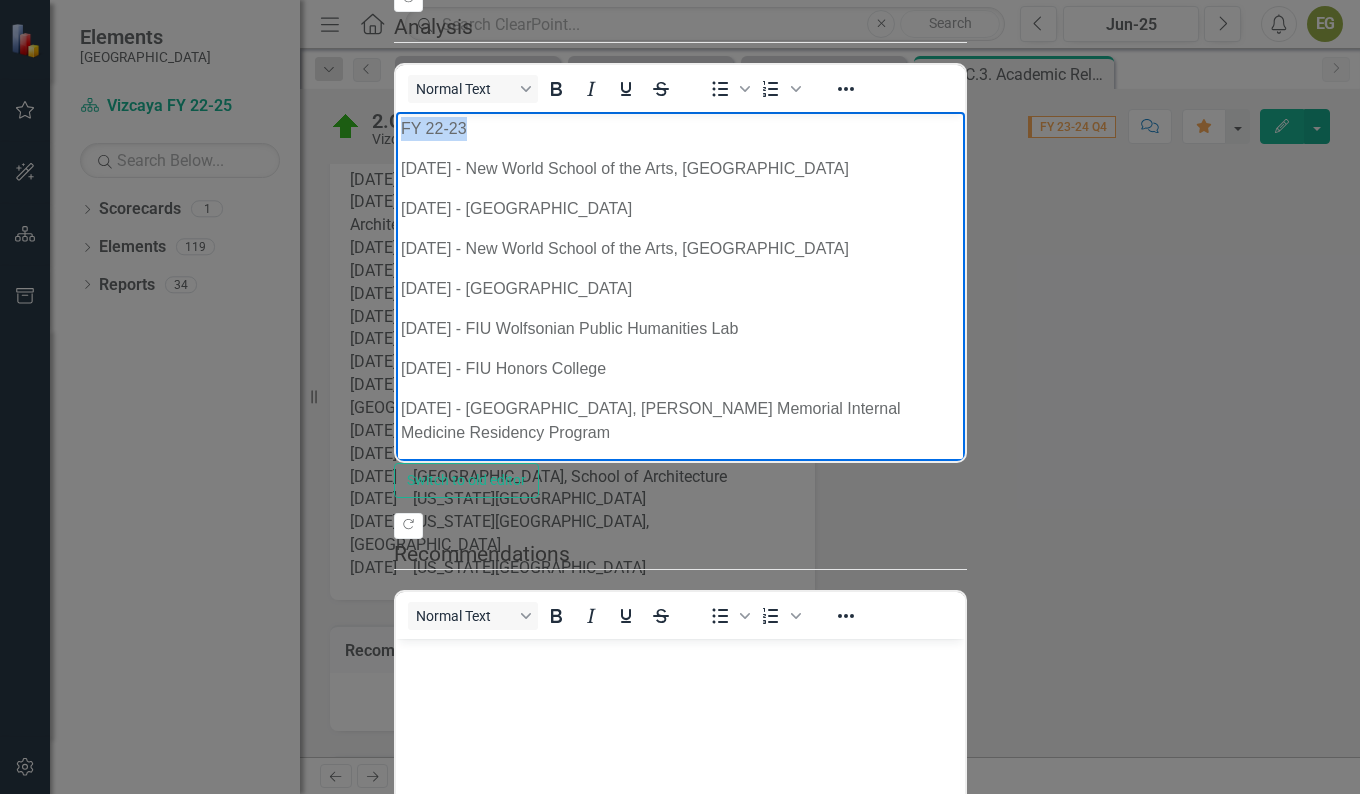 drag, startPoint x: 469, startPoint y: 126, endPoint x: 400, endPoint y: 116, distance: 69.72087 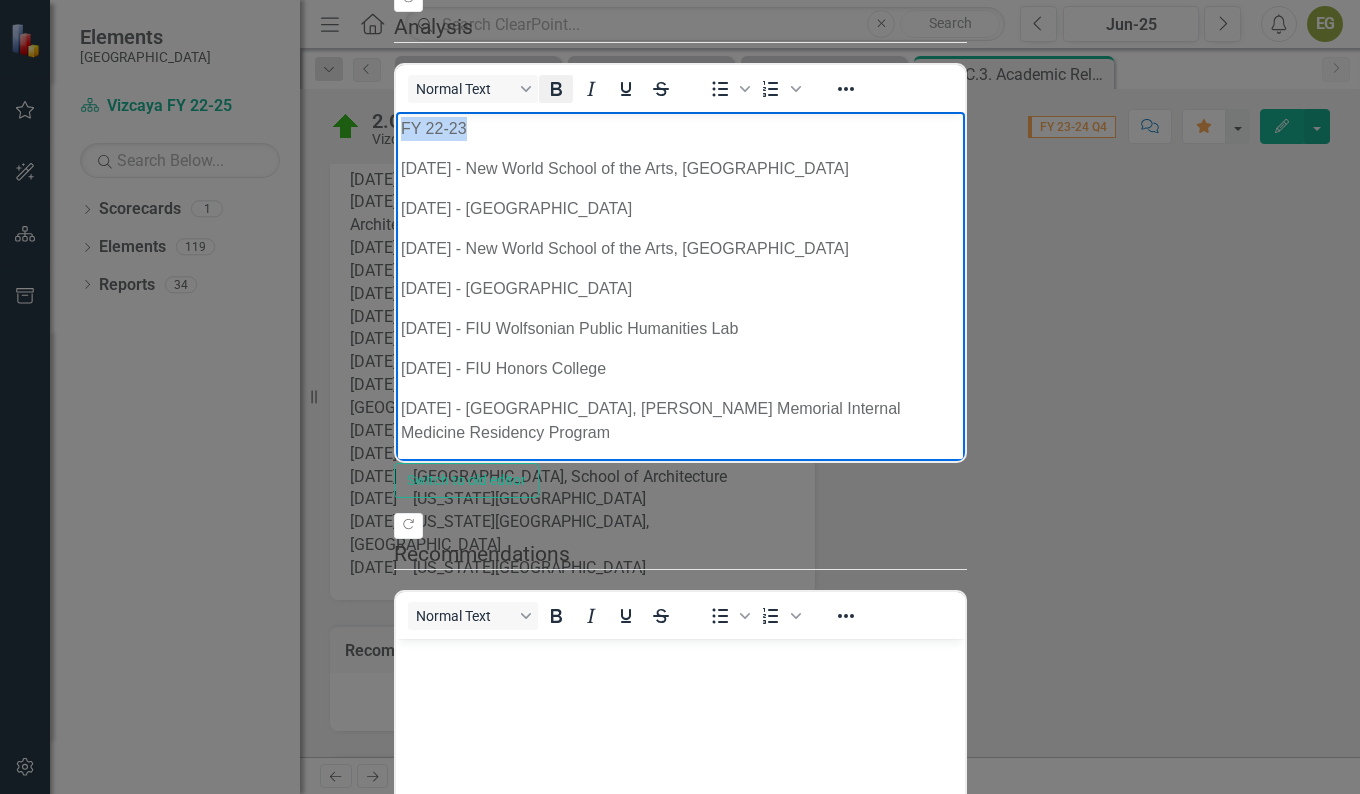 click 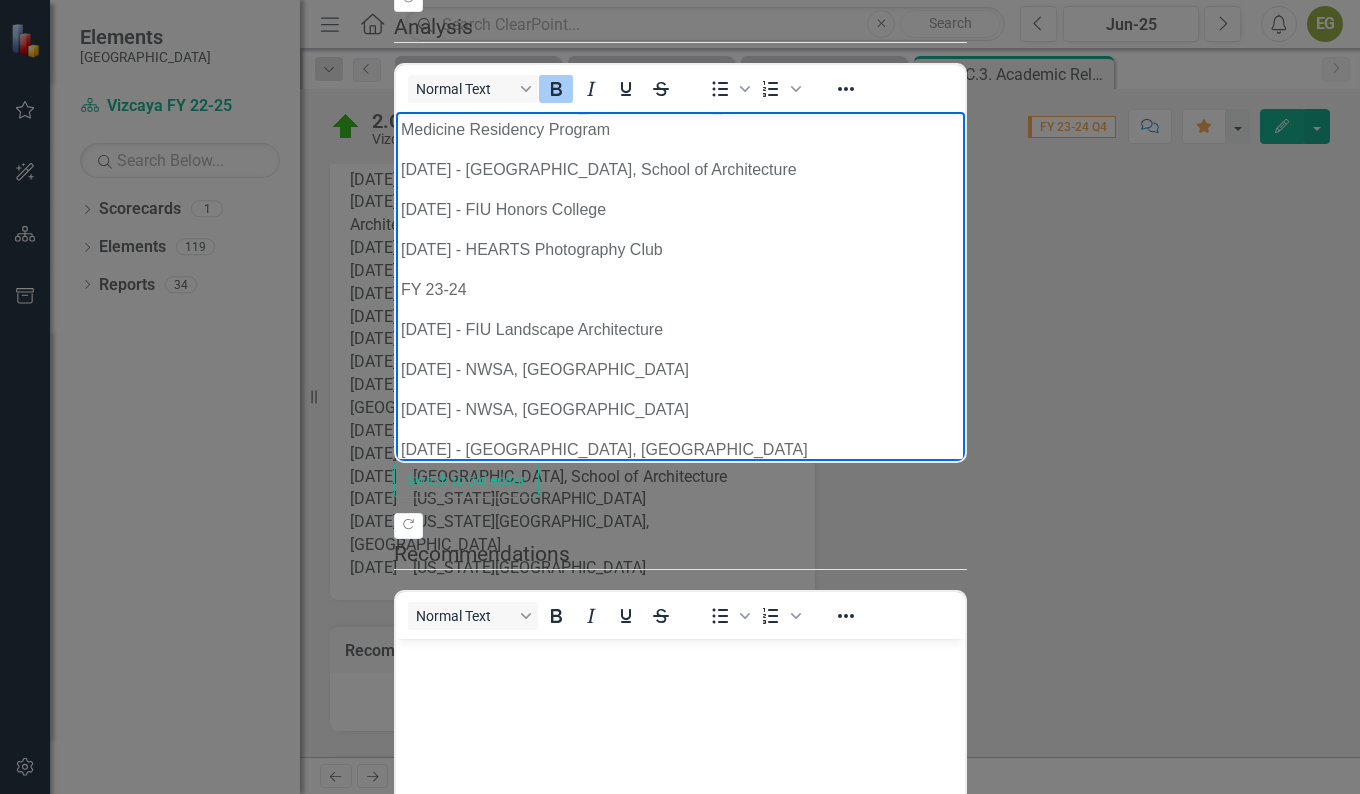 scroll, scrollTop: 307, scrollLeft: 0, axis: vertical 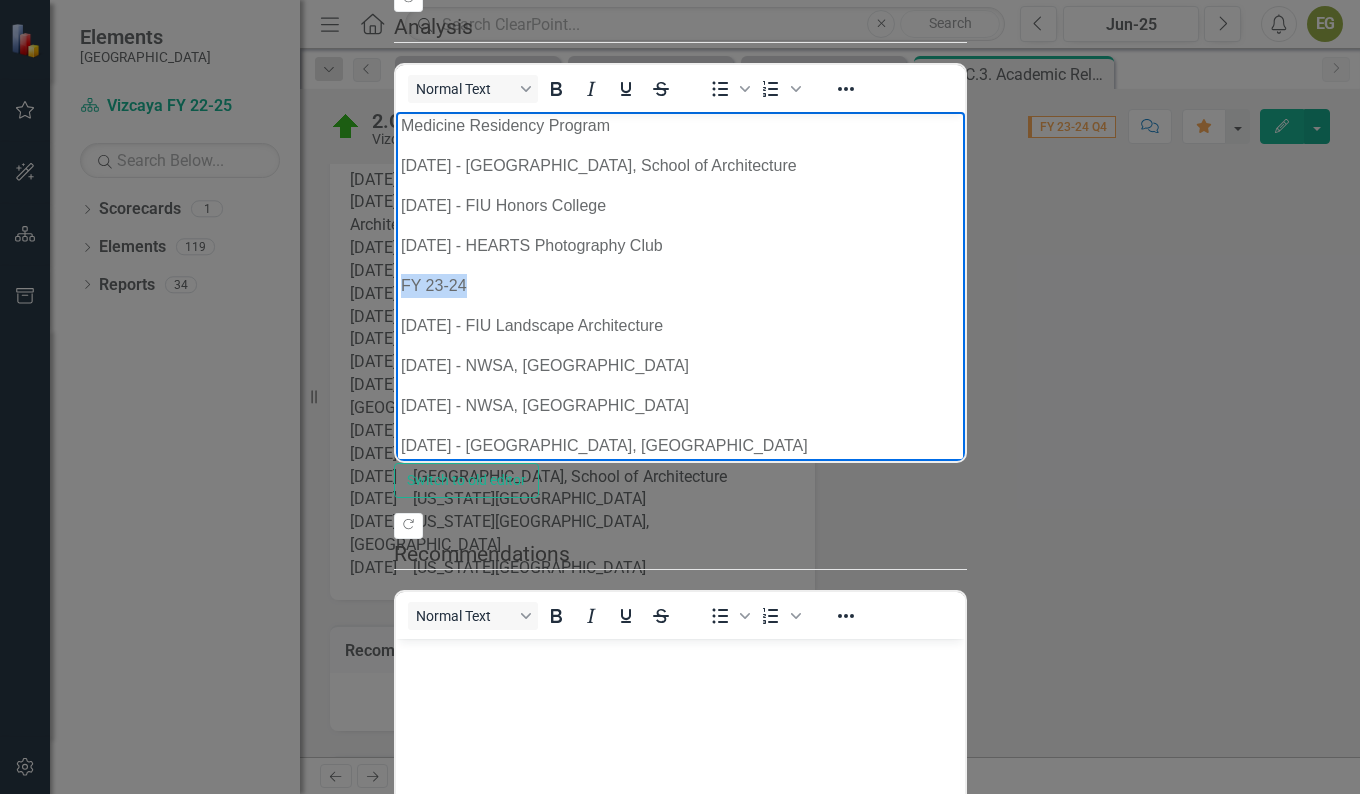 drag, startPoint x: 468, startPoint y: 265, endPoint x: 400, endPoint y: 255, distance: 68.73136 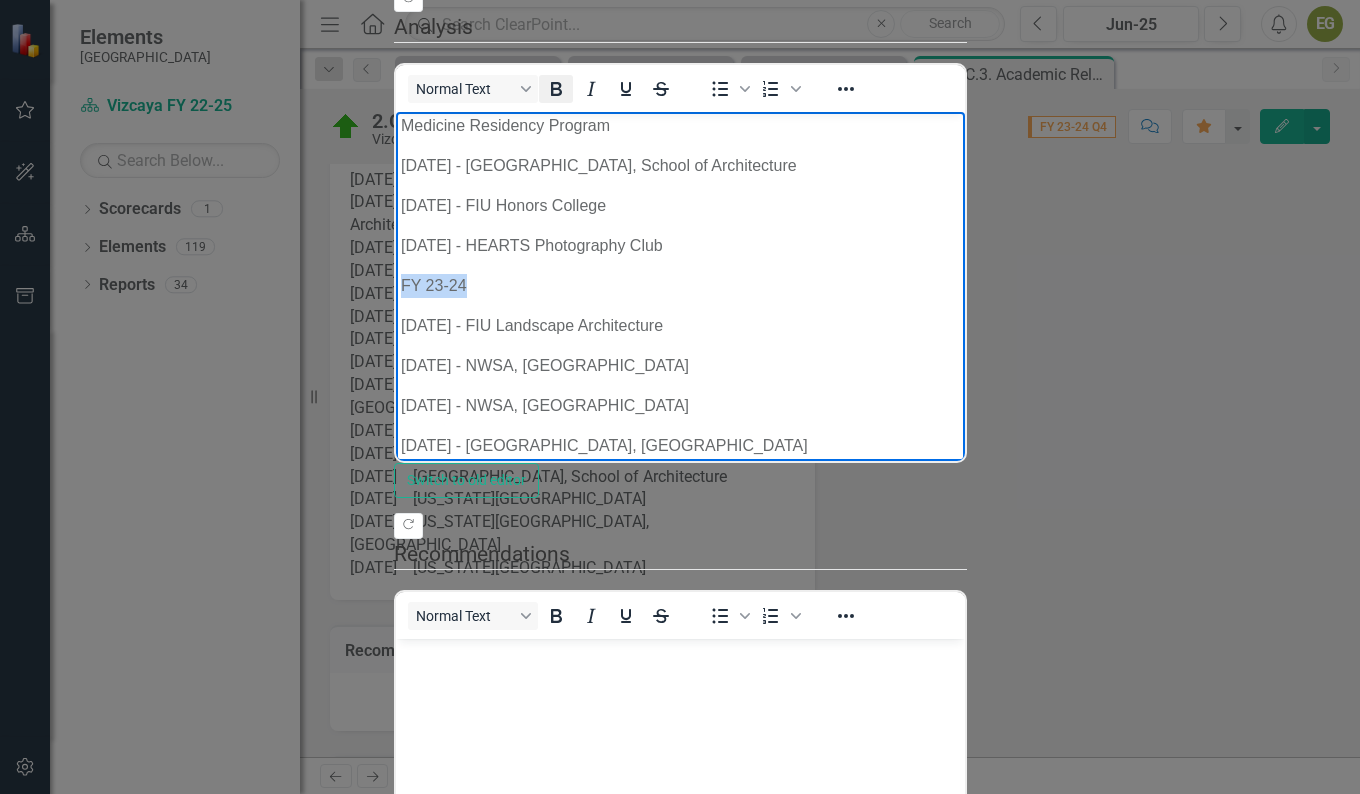 click 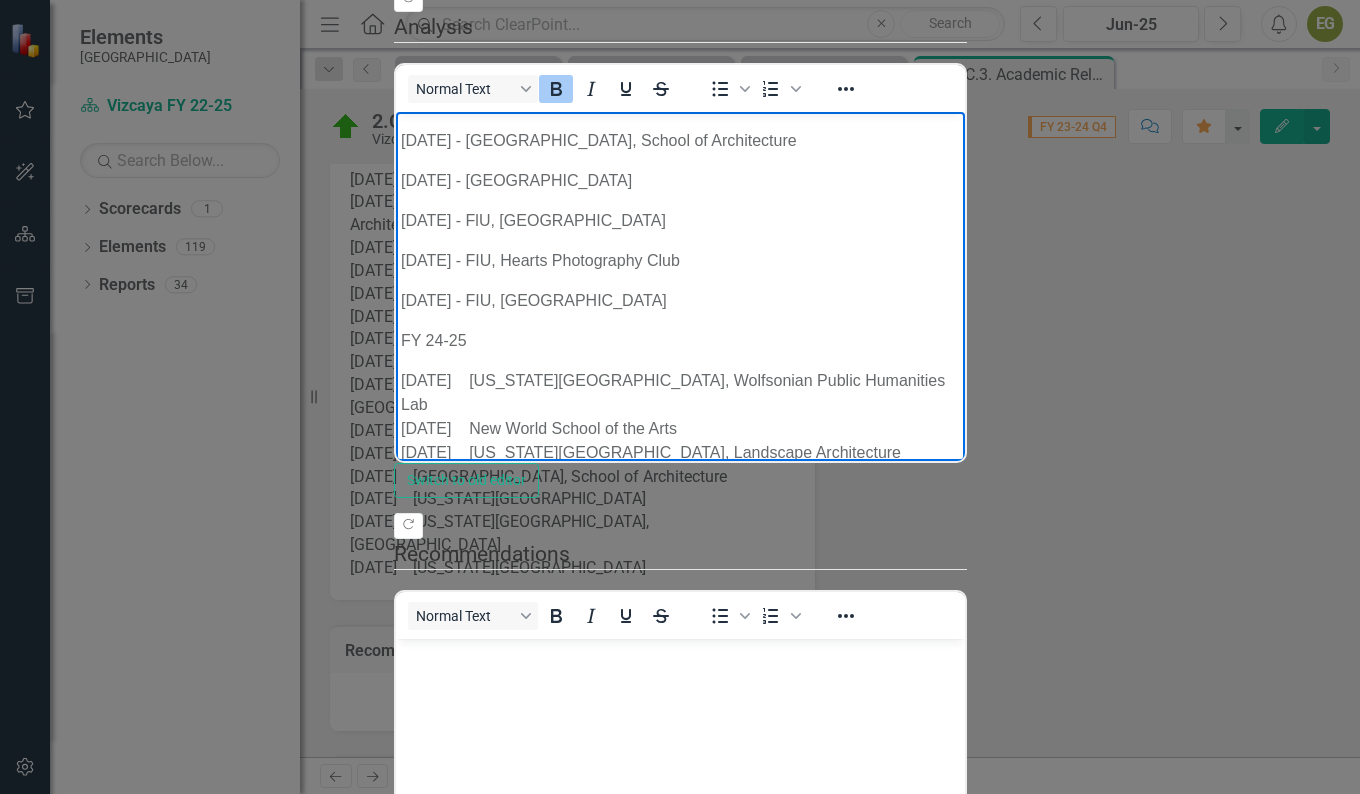 scroll, scrollTop: 1295, scrollLeft: 0, axis: vertical 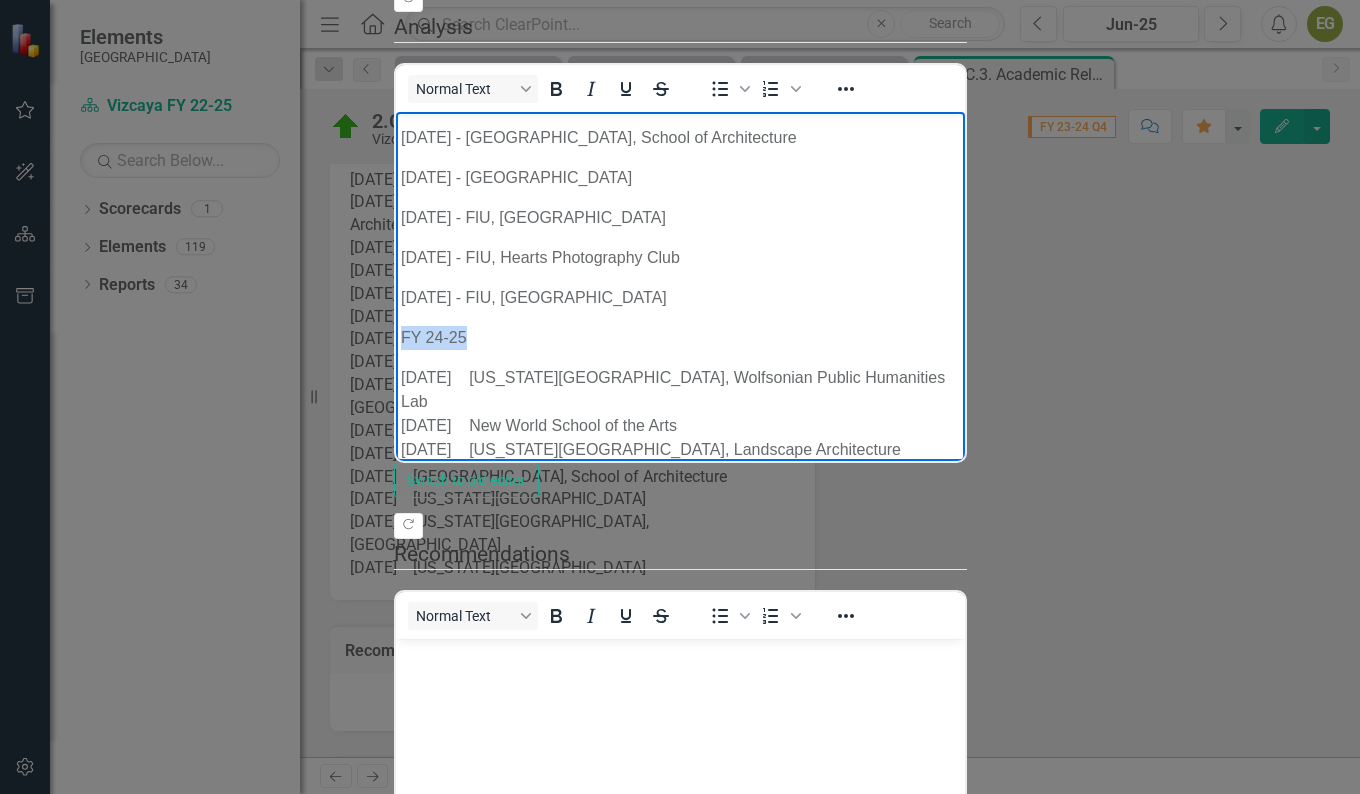 drag, startPoint x: 466, startPoint y: 314, endPoint x: 397, endPoint y: 317, distance: 69.065186 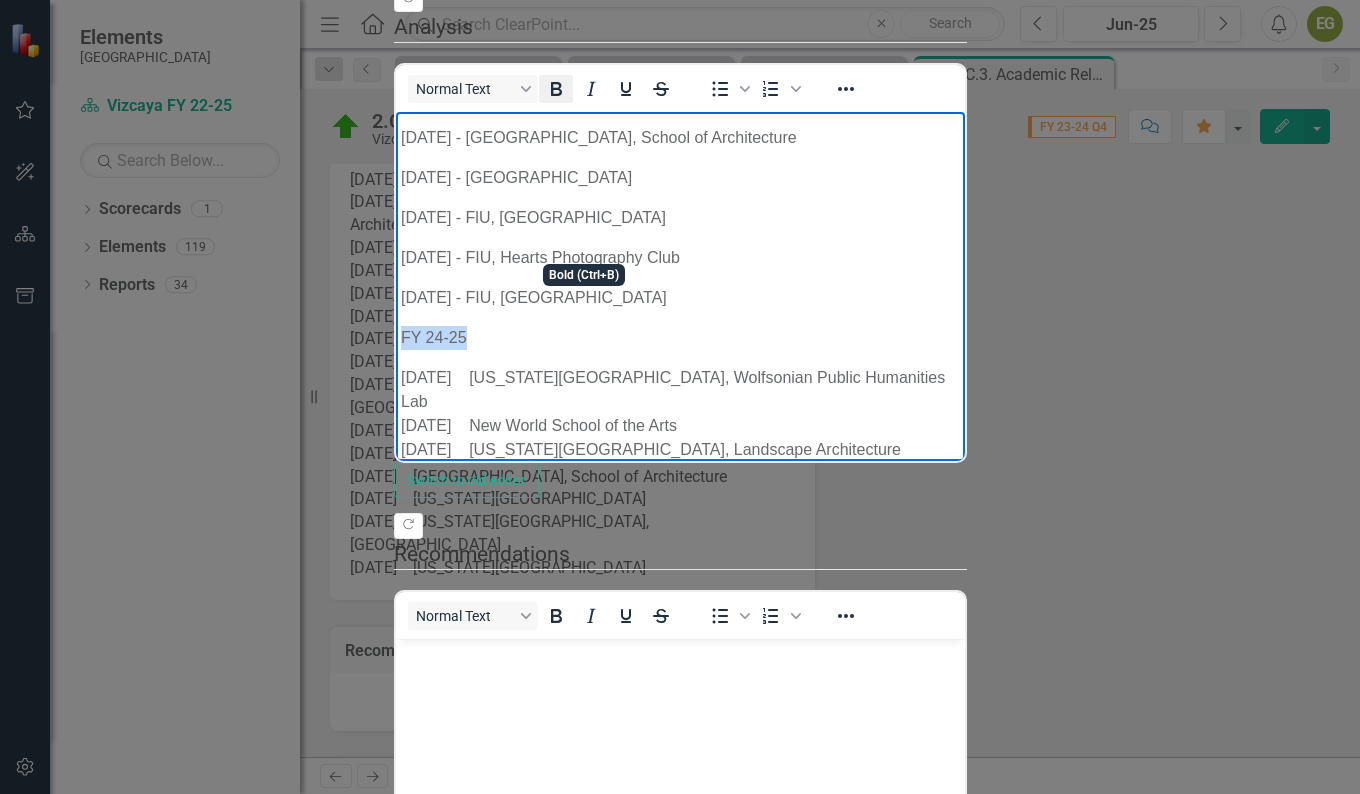click 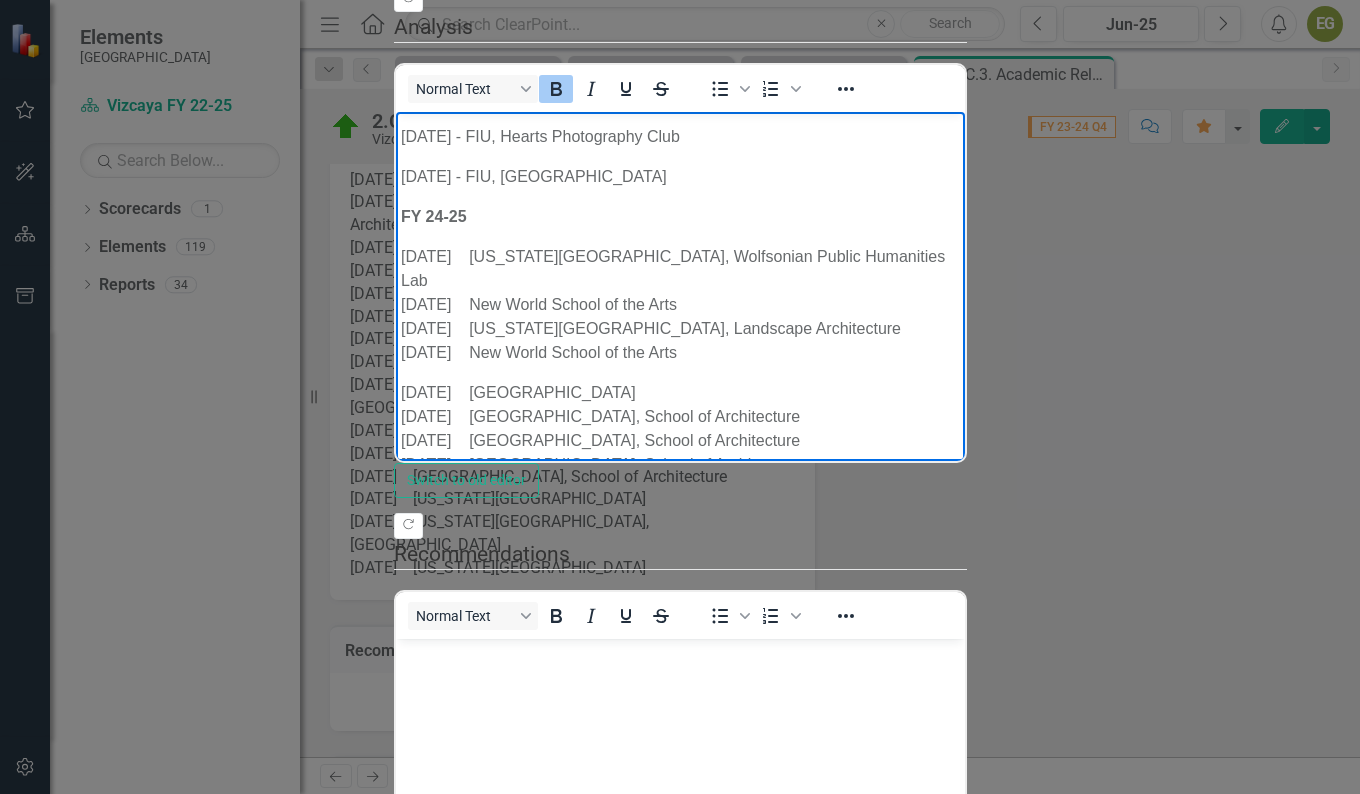 scroll, scrollTop: 1420, scrollLeft: 0, axis: vertical 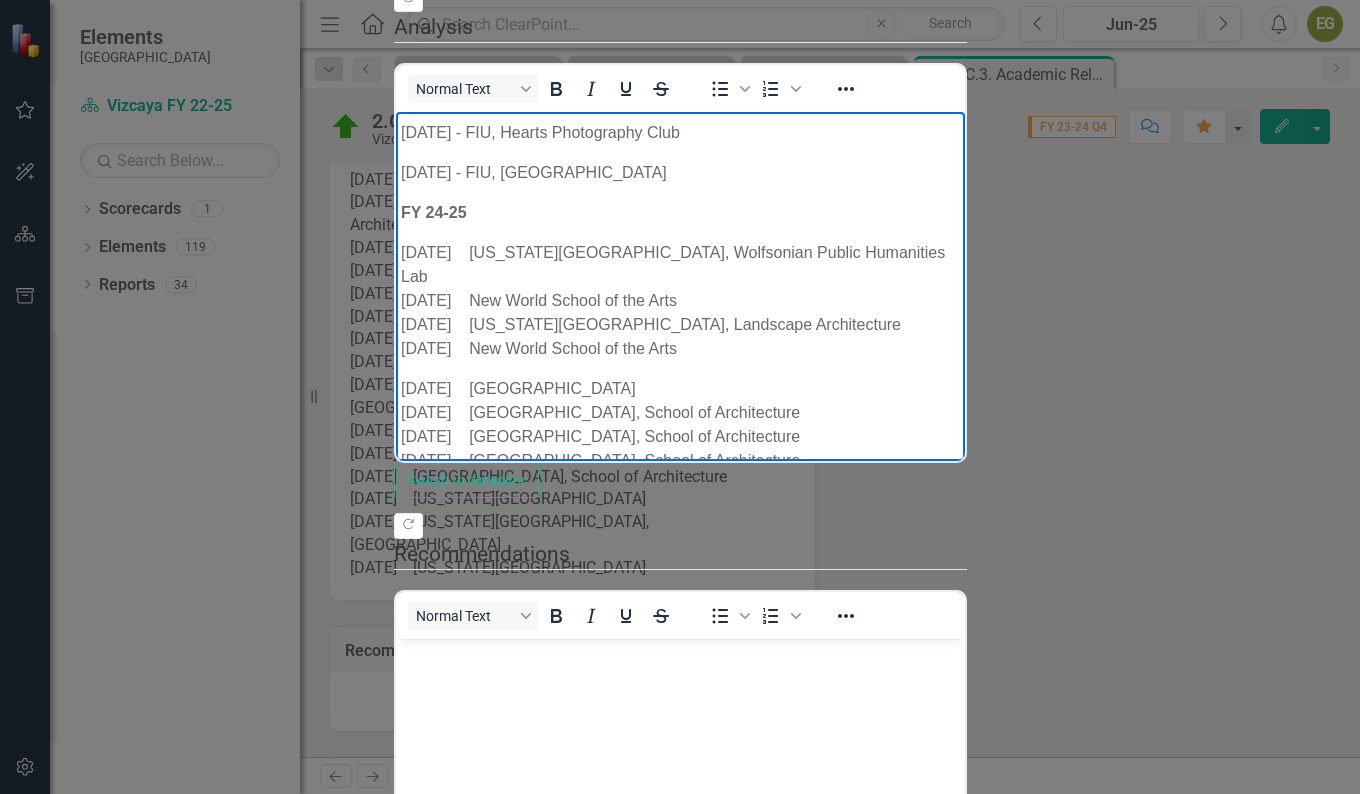 click on "FY [DATE]-23 [DATE] - New World School of the Arts, [GEOGRAPHIC_DATA] [DATE] - [GEOGRAPHIC_DATA] [DATE] - New World School of the Arts, [GEOGRAPHIC_DATA] [DATE] - [GEOGRAPHIC_DATA] [DATE] - FIU Wolfsonian Public Humanities Lab [DATE] - FIU Honors College [DATE] - [GEOGRAPHIC_DATA], [PERSON_NAME] Memorial Internal Medicine Residency Program [DATE] - [GEOGRAPHIC_DATA], School of Architecture [DATE] - FIU Honors College [DATE] - HEARTS Photography Club FY [DATE]-24 [DATE] - FIU Landscape Architecture [DATE] - [GEOGRAPHIC_DATA], [GEOGRAPHIC_DATA] [DATE] - [GEOGRAPHIC_DATA], [GEOGRAPHIC_DATA] [DATE] - [GEOGRAPHIC_DATA], [GEOGRAPHIC_DATA] [DATE] - [GEOGRAPHIC_DATA], [GEOGRAPHIC_DATA] [DATE] - [GEOGRAPHIC_DATA], [GEOGRAPHIC_DATA] [DATE] - [GEOGRAPHIC_DATA] [DATE] - [GEOGRAPHIC_DATA] [DATE] - FIU [DATE] - UM, Landscape Architecture [DATE] - [GEOGRAPHIC_DATA], [GEOGRAPHIC_DATA] [DATE] - UM, School of Architecture [DATE] - NWSA, [GEOGRAPHIC_DATA] FY 24-25" at bounding box center [679, -204] 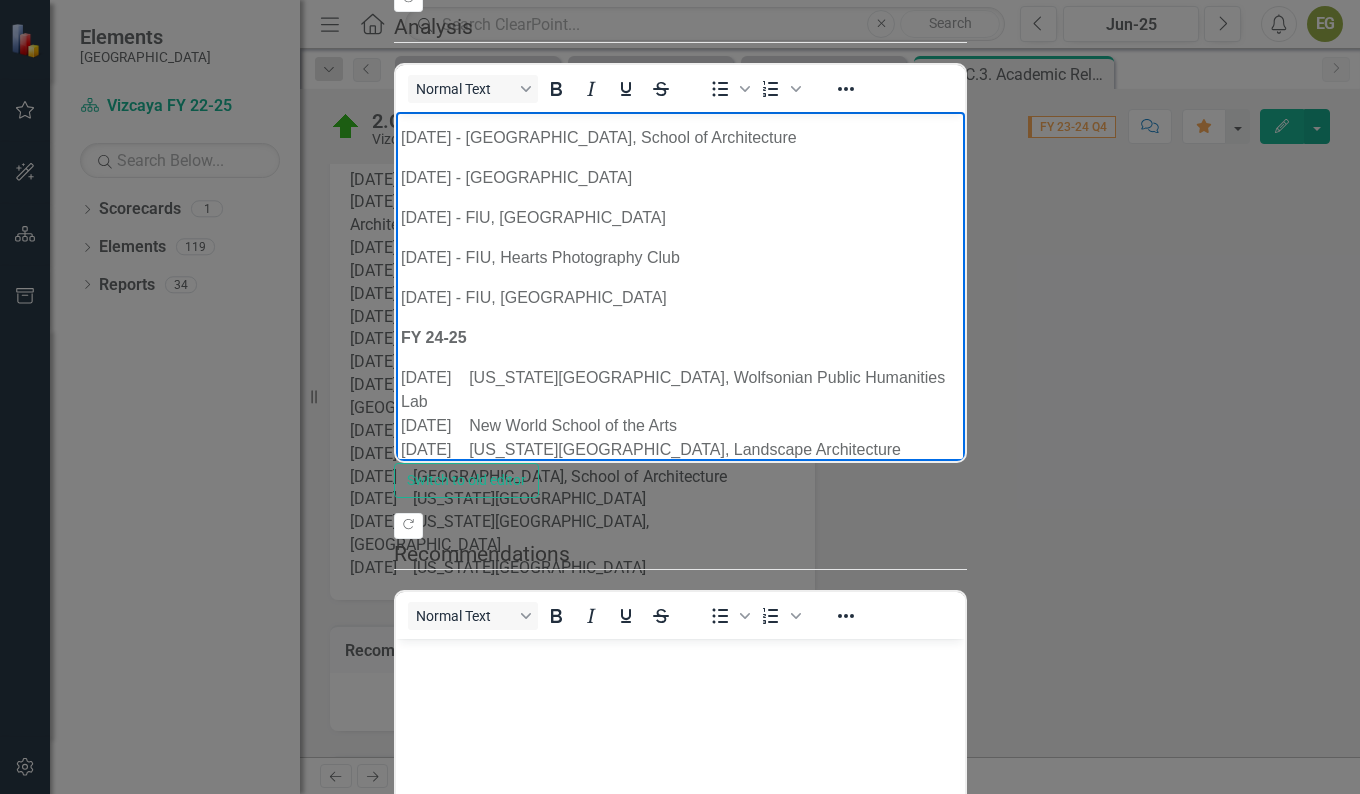 scroll, scrollTop: 1288, scrollLeft: 0, axis: vertical 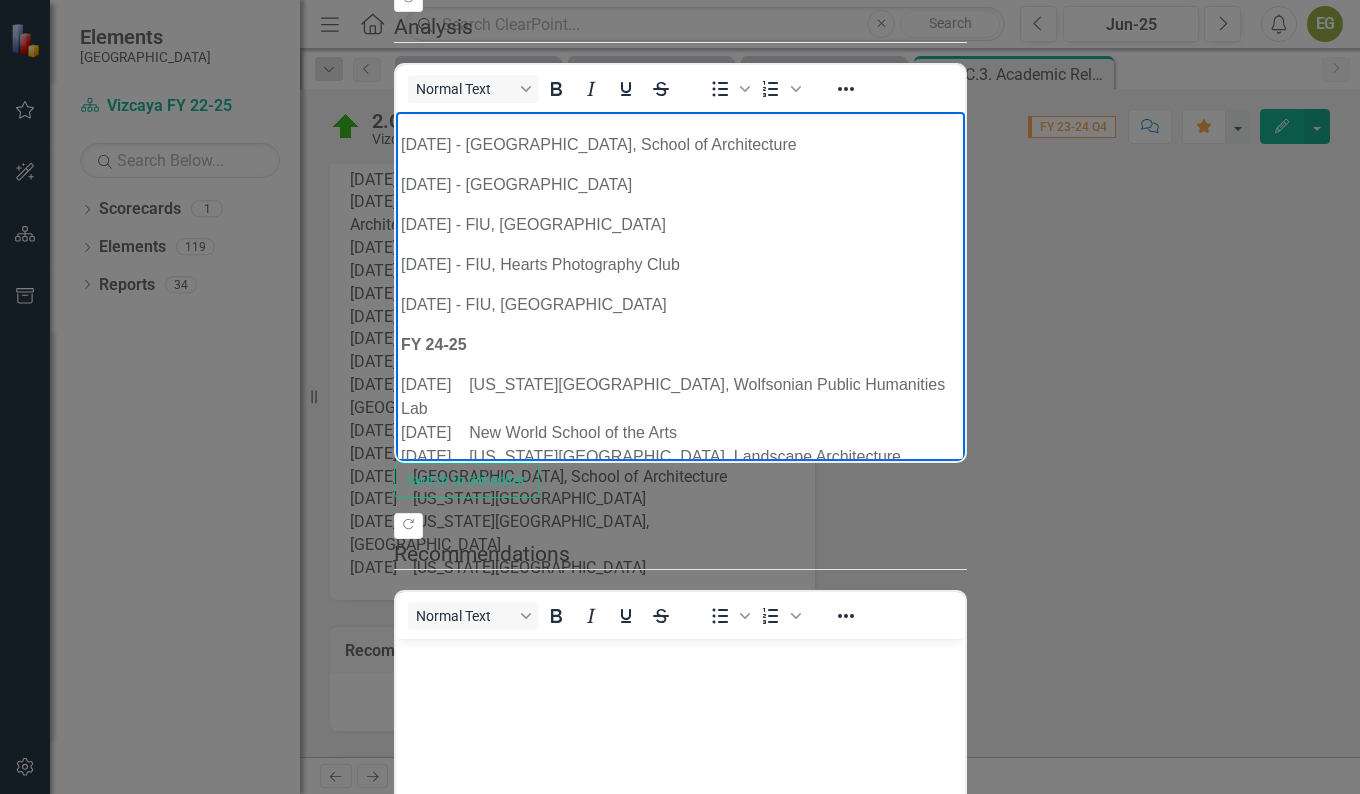 click on "FY [DATE]-23 [DATE] - New World School of the Arts, [GEOGRAPHIC_DATA] [DATE] - [GEOGRAPHIC_DATA] [DATE] - New World School of the Arts, [GEOGRAPHIC_DATA] [DATE] - [GEOGRAPHIC_DATA] [DATE] - FIU Wolfsonian Public Humanities Lab [DATE] - FIU Honors College [DATE] - [GEOGRAPHIC_DATA], [PERSON_NAME] Memorial Internal Medicine Residency Program [DATE] - [GEOGRAPHIC_DATA], School of Architecture [DATE] - FIU Honors College [DATE] - HEARTS Photography Club FY [DATE]-24 [DATE] - FIU Landscape Architecture [DATE] - [GEOGRAPHIC_DATA], [GEOGRAPHIC_DATA] [DATE] - [GEOGRAPHIC_DATA], [GEOGRAPHIC_DATA] [DATE] - [GEOGRAPHIC_DATA], [GEOGRAPHIC_DATA] [DATE] - [GEOGRAPHIC_DATA], [GEOGRAPHIC_DATA] [DATE] - [GEOGRAPHIC_DATA], [GEOGRAPHIC_DATA] [DATE] - [GEOGRAPHIC_DATA] [DATE] - [GEOGRAPHIC_DATA] [DATE] - FIU [DATE] - UM, Landscape Architecture [DATE] - [GEOGRAPHIC_DATA], [GEOGRAPHIC_DATA] [DATE] - UM, School of Architecture [DATE] - NWSA, [GEOGRAPHIC_DATA] FY 24-25" at bounding box center [679, -72] 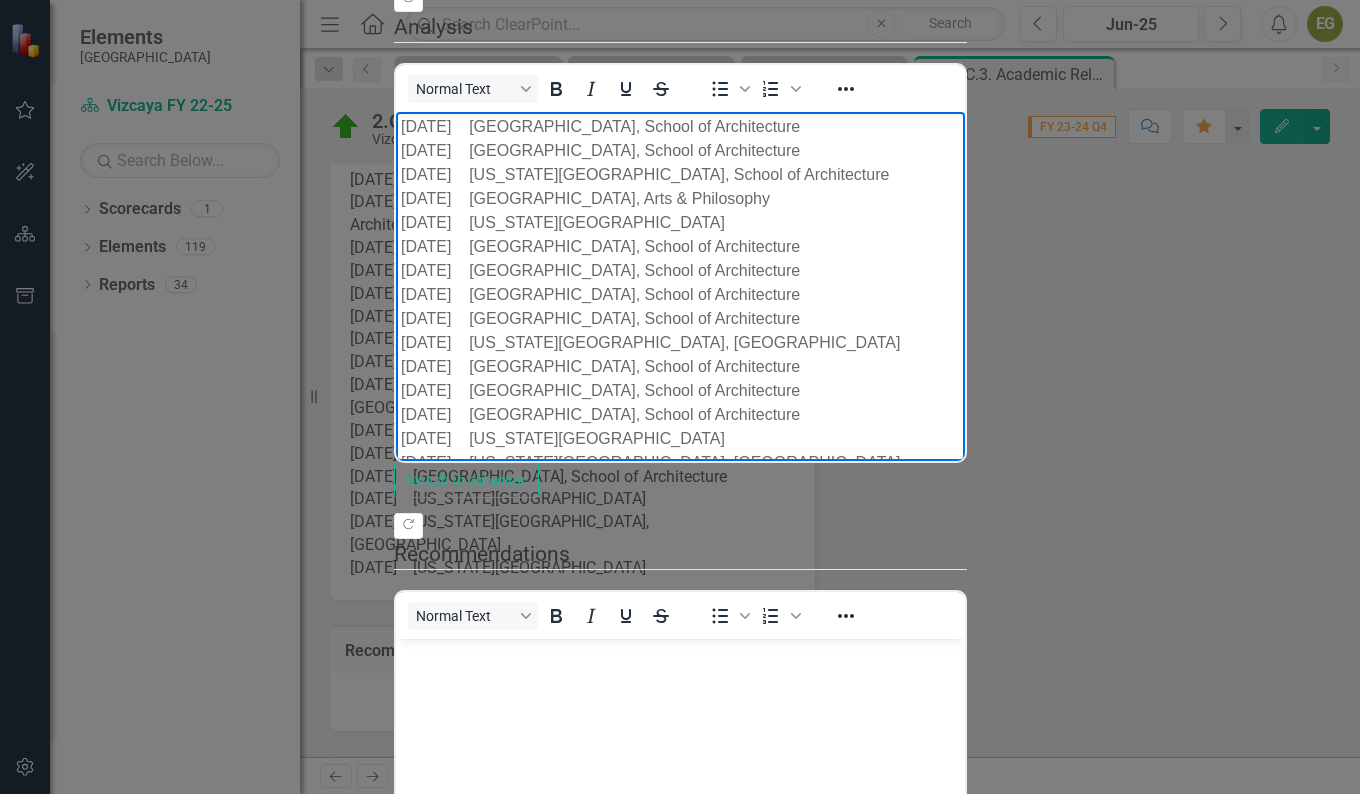 scroll, scrollTop: 1813, scrollLeft: 0, axis: vertical 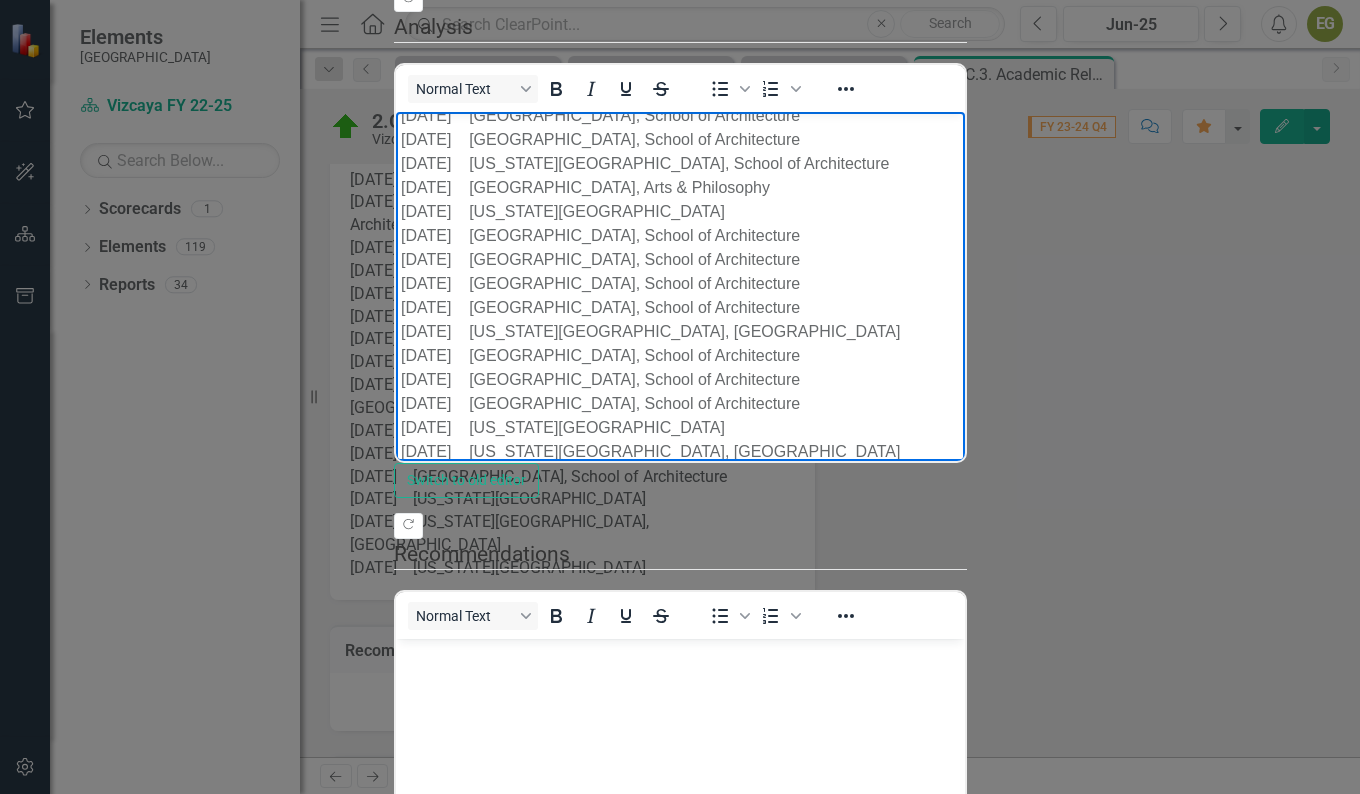 click on "[DATE]    [GEOGRAPHIC_DATA] [DATE]    [GEOGRAPHIC_DATA], School of Architecture [DATE]    [GEOGRAPHIC_DATA], School of Architecture [DATE]    [GEOGRAPHIC_DATA], School of Architecture [DATE]    [GEOGRAPHIC_DATA], School of Architecture [DATE]    [GEOGRAPHIC_DATA], School of Architecture [DATE]    [GEOGRAPHIC_DATA], School of Architecture [DATE]    [US_STATE][GEOGRAPHIC_DATA], School of Architecture [DATE]    [GEOGRAPHIC_DATA], Arts & Philosophy [DATE]    [US_STATE][GEOGRAPHIC_DATA] [DATE]    [GEOGRAPHIC_DATA], School of Architecture [DATE]    [GEOGRAPHIC_DATA], School of Architecture [DATE]    [GEOGRAPHIC_DATA], School of Architecture [DATE]    [GEOGRAPHIC_DATA], School of Architecture [DATE]    [US_STATE][GEOGRAPHIC_DATA], [GEOGRAPHIC_DATA] [DATE]    [GEOGRAPHIC_DATA], School of Architecture [DATE]    [GEOGRAPHIC_DATA], School of Architecture [DATE]    [GEOGRAPHIC_DATA], School of Architecture" at bounding box center (679, 235) 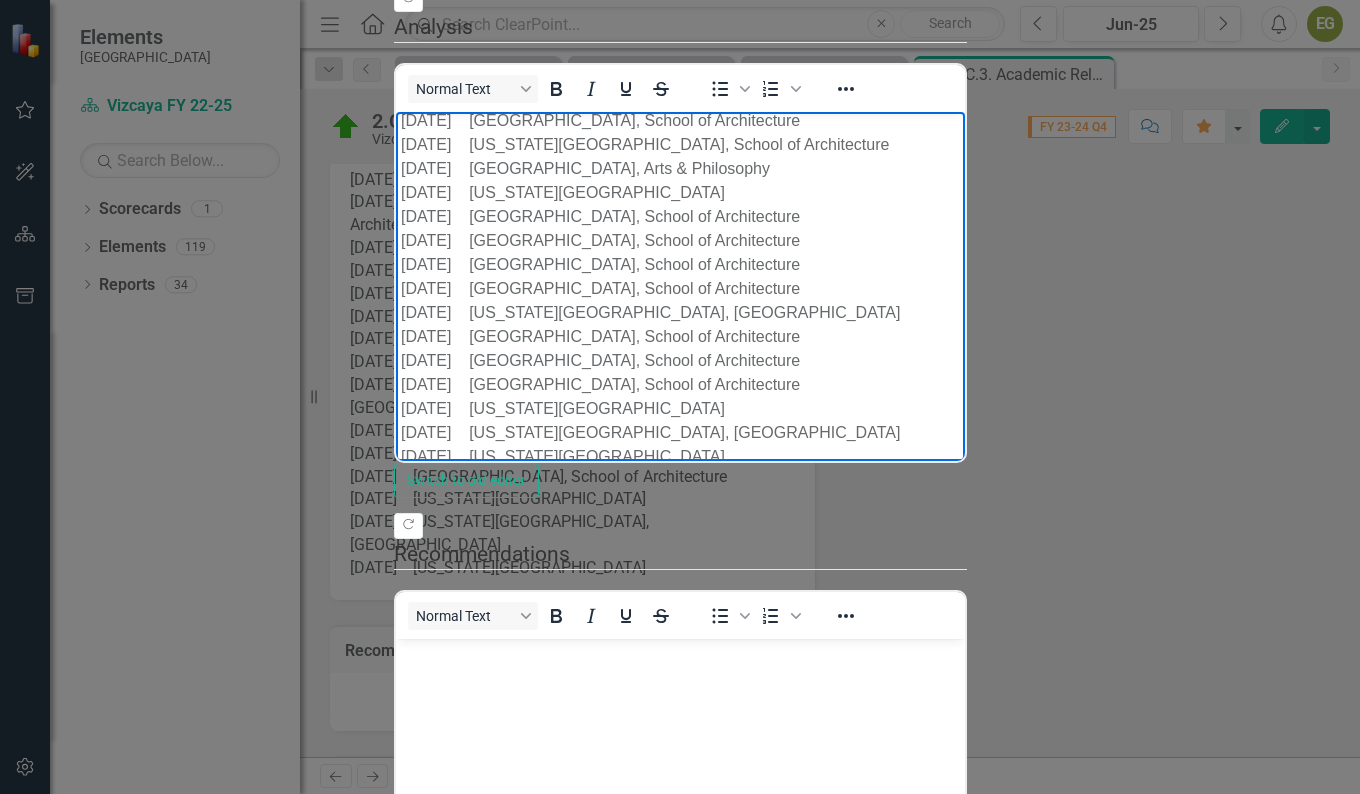 click on "FY [DATE]-23 [DATE] - New World School of the Arts, [GEOGRAPHIC_DATA] [DATE] - [GEOGRAPHIC_DATA] [DATE] - New World School of the Arts, [GEOGRAPHIC_DATA] [DATE] - [GEOGRAPHIC_DATA] [DATE] - FIU Wolfsonian Public Humanities Lab [DATE] - FIU Honors College [DATE] - [GEOGRAPHIC_DATA], [PERSON_NAME] Memorial Internal Medicine Residency Program [DATE] - [GEOGRAPHIC_DATA], School of Architecture [DATE] - FIU Honors College [DATE] - HEARTS Photography Club FY [DATE]-24 [DATE] - FIU Landscape Architecture [DATE] - [GEOGRAPHIC_DATA], [GEOGRAPHIC_DATA] [DATE] - [GEOGRAPHIC_DATA], [GEOGRAPHIC_DATA] [DATE] - [GEOGRAPHIC_DATA], [GEOGRAPHIC_DATA] [DATE] - [GEOGRAPHIC_DATA], [GEOGRAPHIC_DATA] [DATE] - [GEOGRAPHIC_DATA], [GEOGRAPHIC_DATA] [DATE] - [GEOGRAPHIC_DATA] [DATE] - [GEOGRAPHIC_DATA] [DATE] - FIU [DATE] - UM, Landscape Architecture [DATE] - [GEOGRAPHIC_DATA], [GEOGRAPHIC_DATA] [DATE] - UM, School of Architecture [DATE] - NWSA, [GEOGRAPHIC_DATA] FY 24-25" at bounding box center [679, -596] 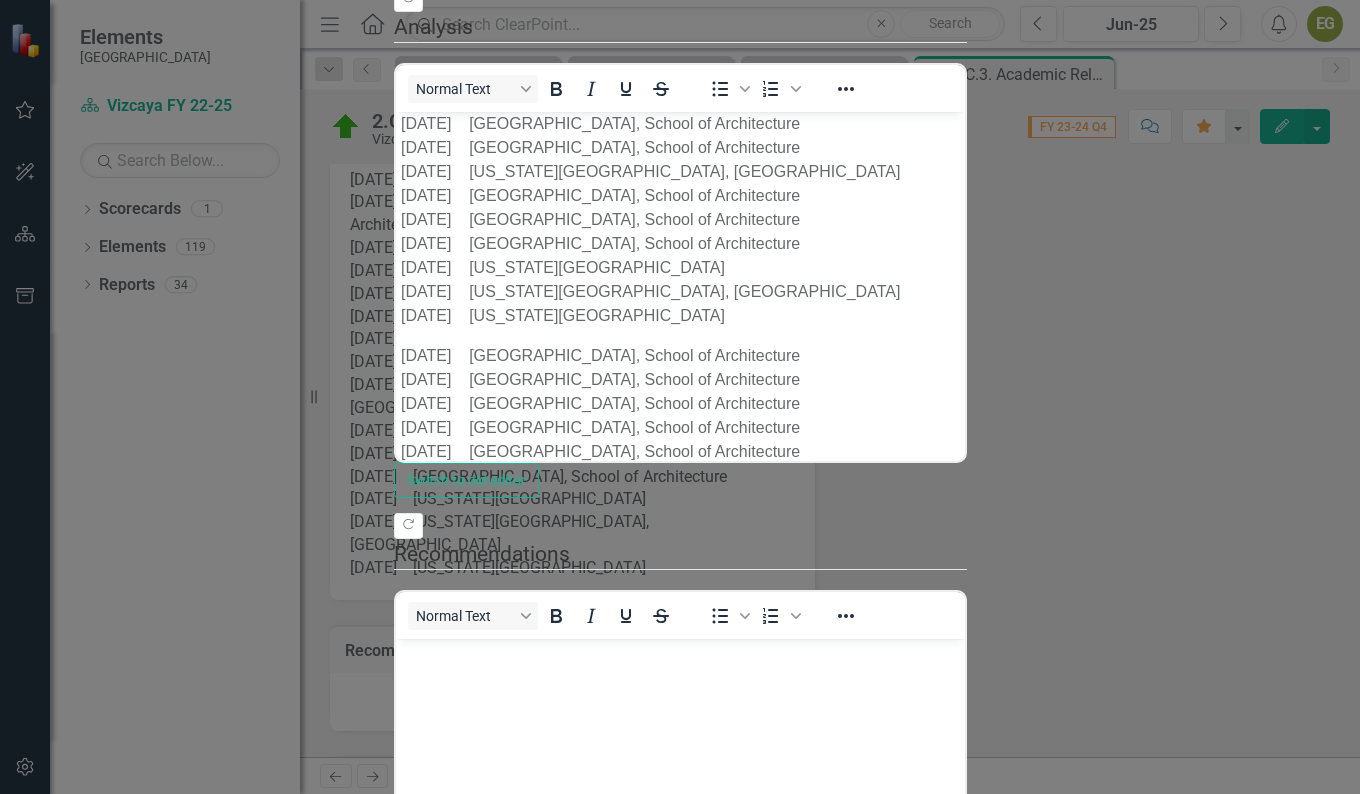 scroll, scrollTop: 0, scrollLeft: 0, axis: both 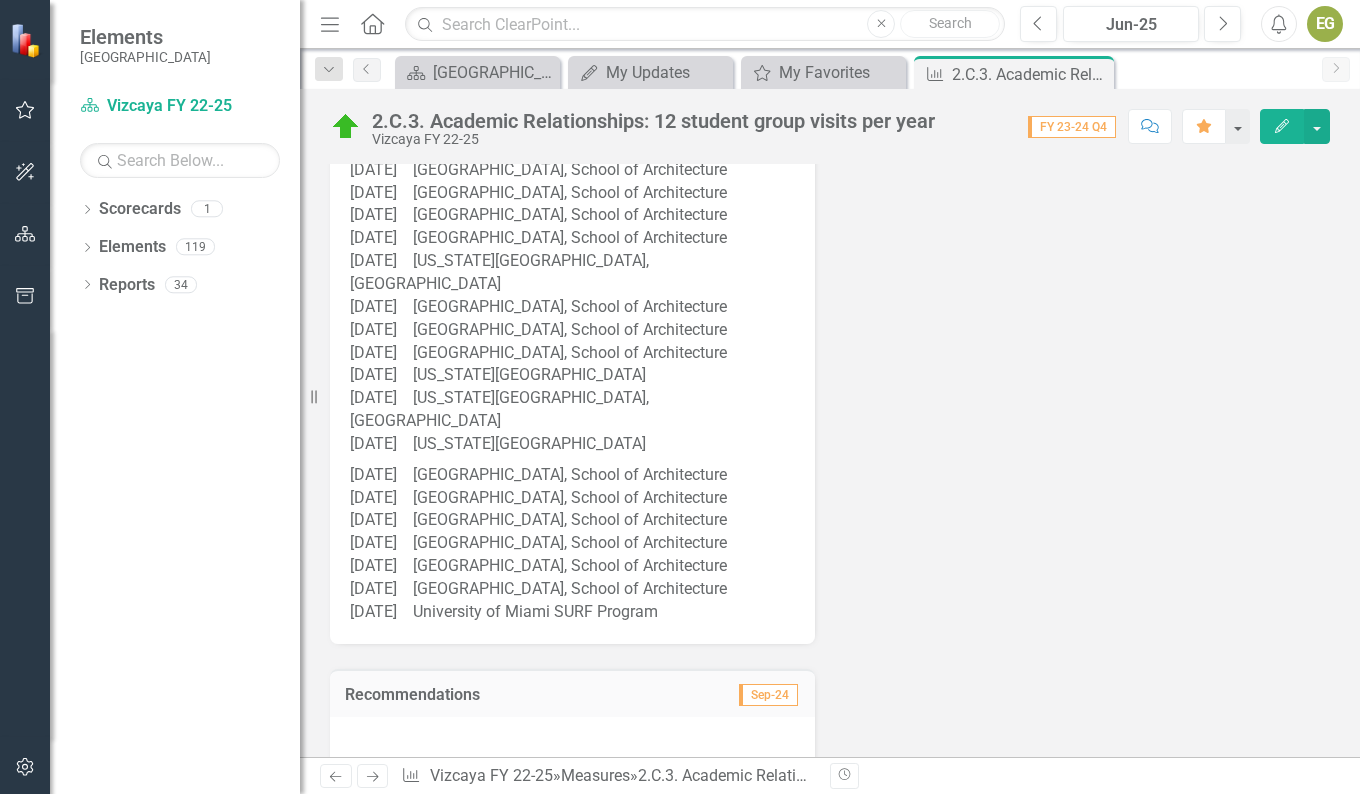 click on "[DATE]    [GEOGRAPHIC_DATA], School of Architecture [DATE]    [GEOGRAPHIC_DATA], School of Architecture [DATE]    [GEOGRAPHIC_DATA], School of Architecture [DATE]    [GEOGRAPHIC_DATA], School of Architecture [DATE]    [GEOGRAPHIC_DATA], School of Architecture [DATE]    [GEOGRAPHIC_DATA], School of Architecture [DATE]    [GEOGRAPHIC_DATA] SURF Program" at bounding box center [572, 542] 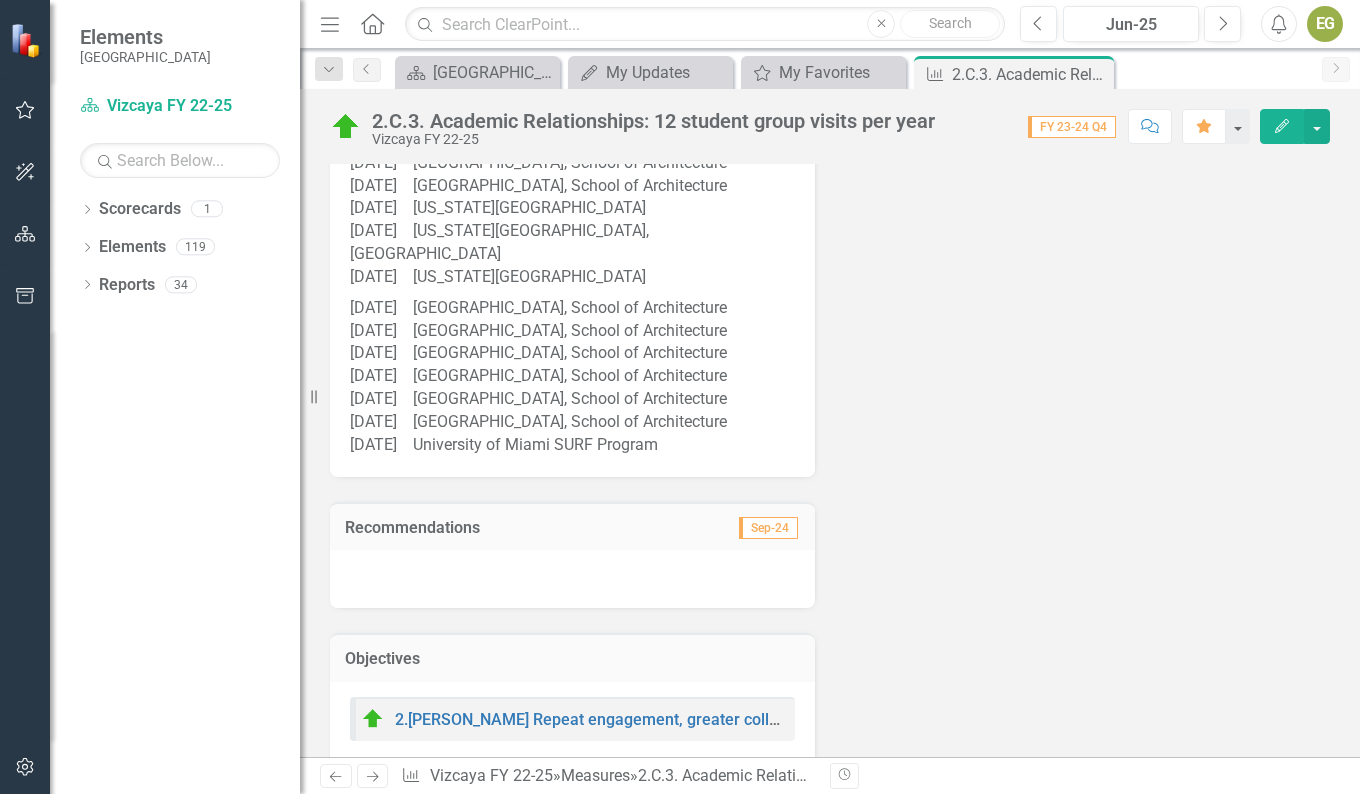 scroll, scrollTop: 2960, scrollLeft: 0, axis: vertical 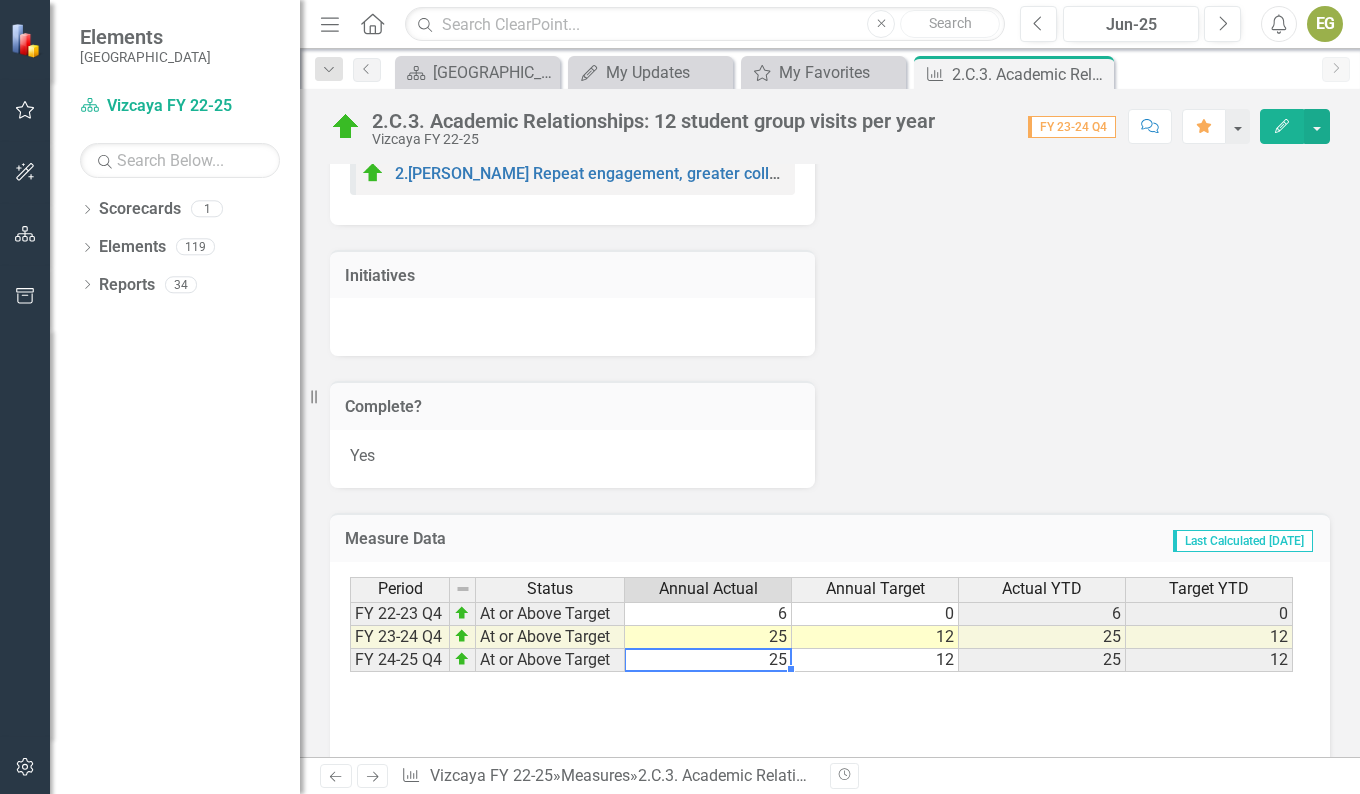 click on "25" at bounding box center (708, 660) 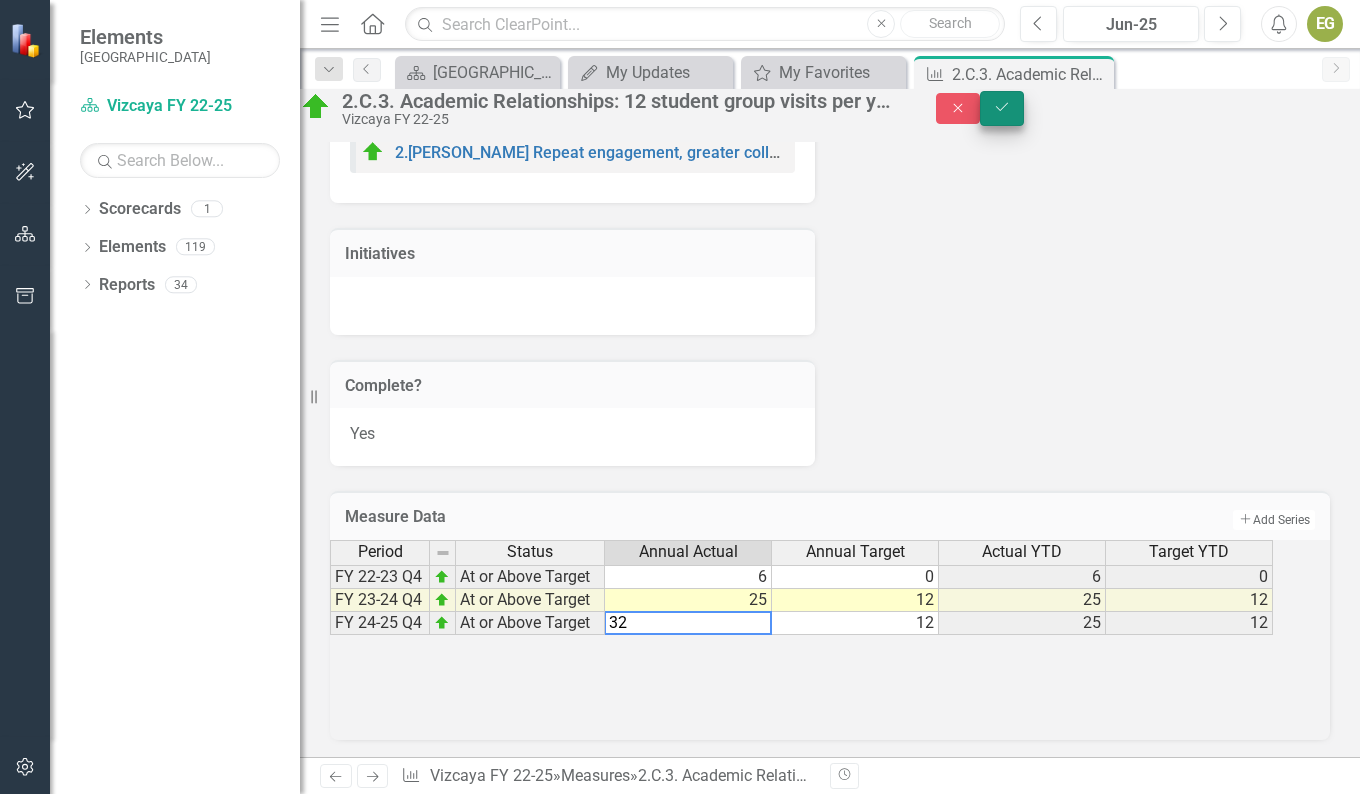 type on "32" 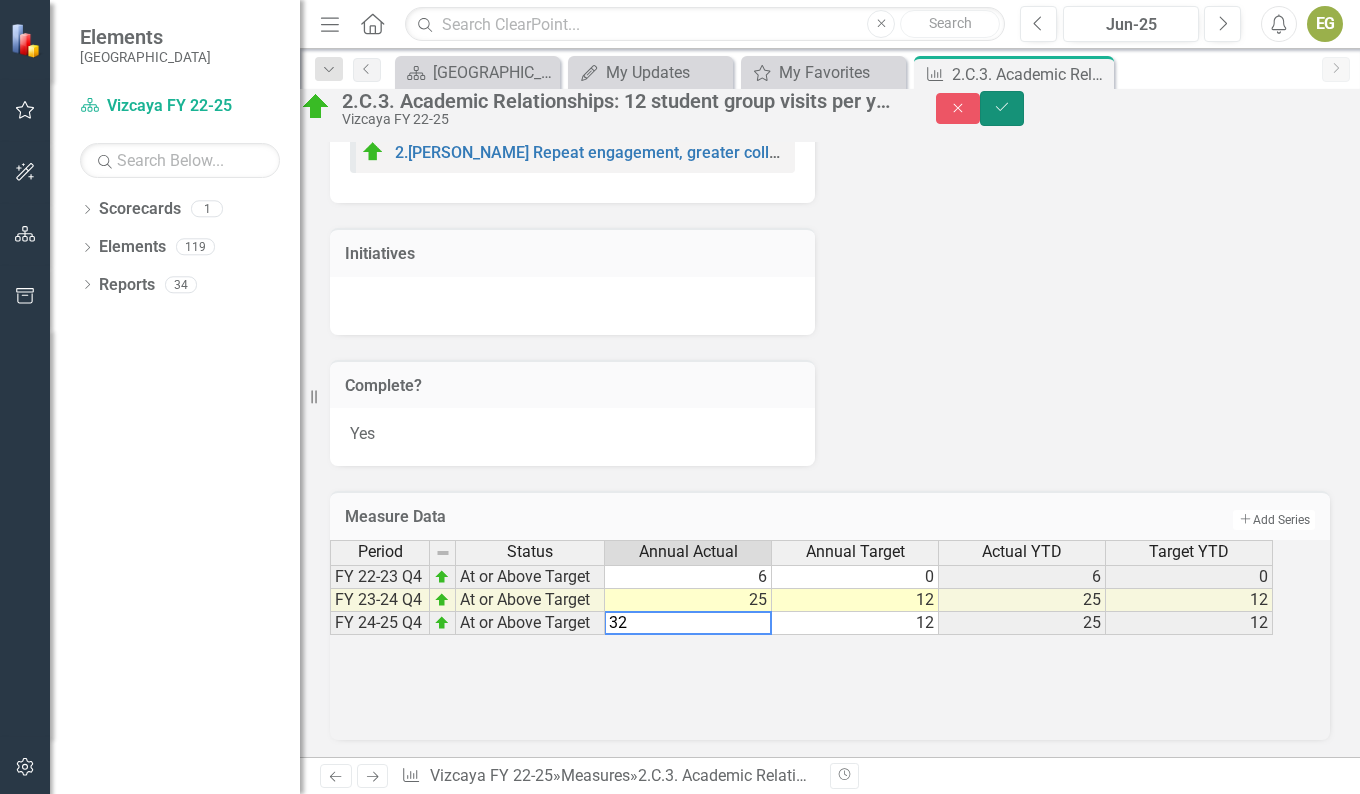 click on "Save" 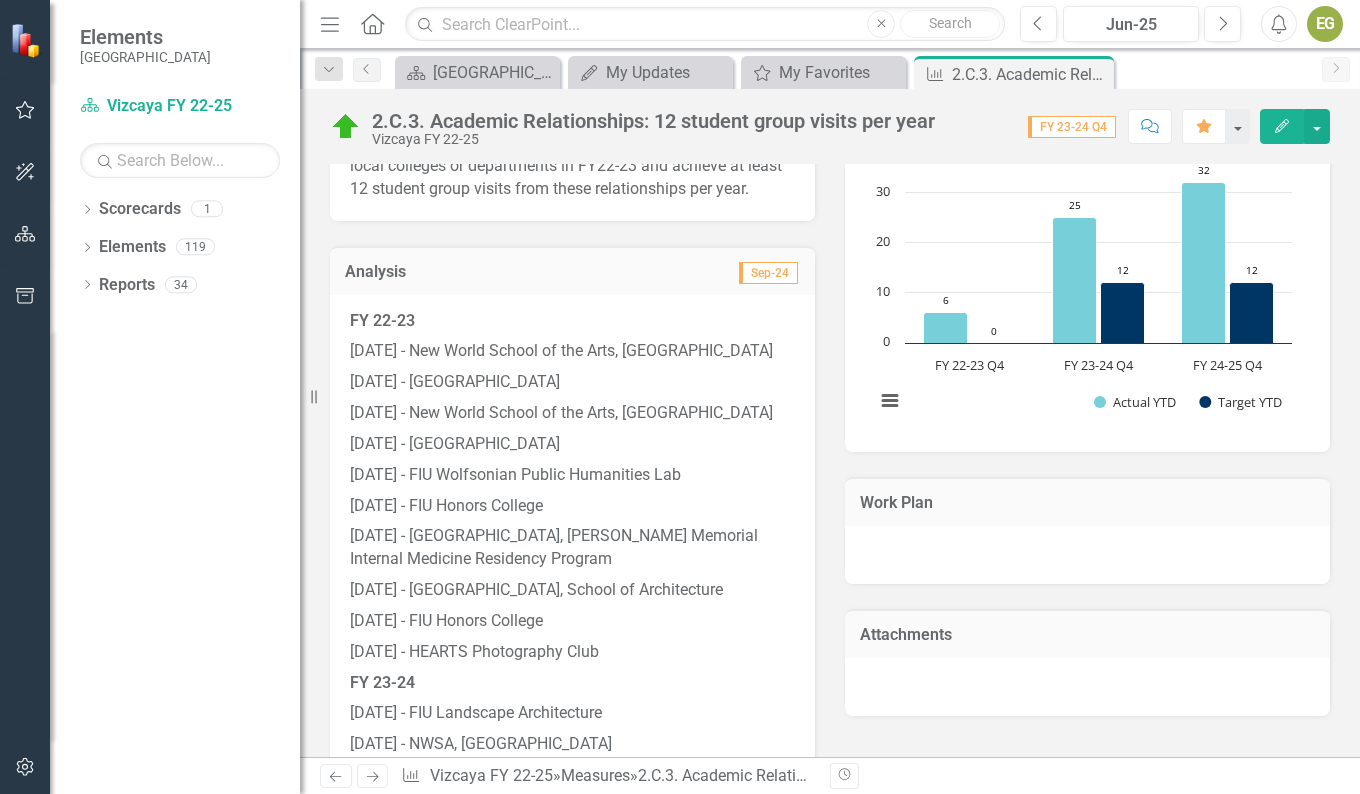 scroll, scrollTop: 505, scrollLeft: 0, axis: vertical 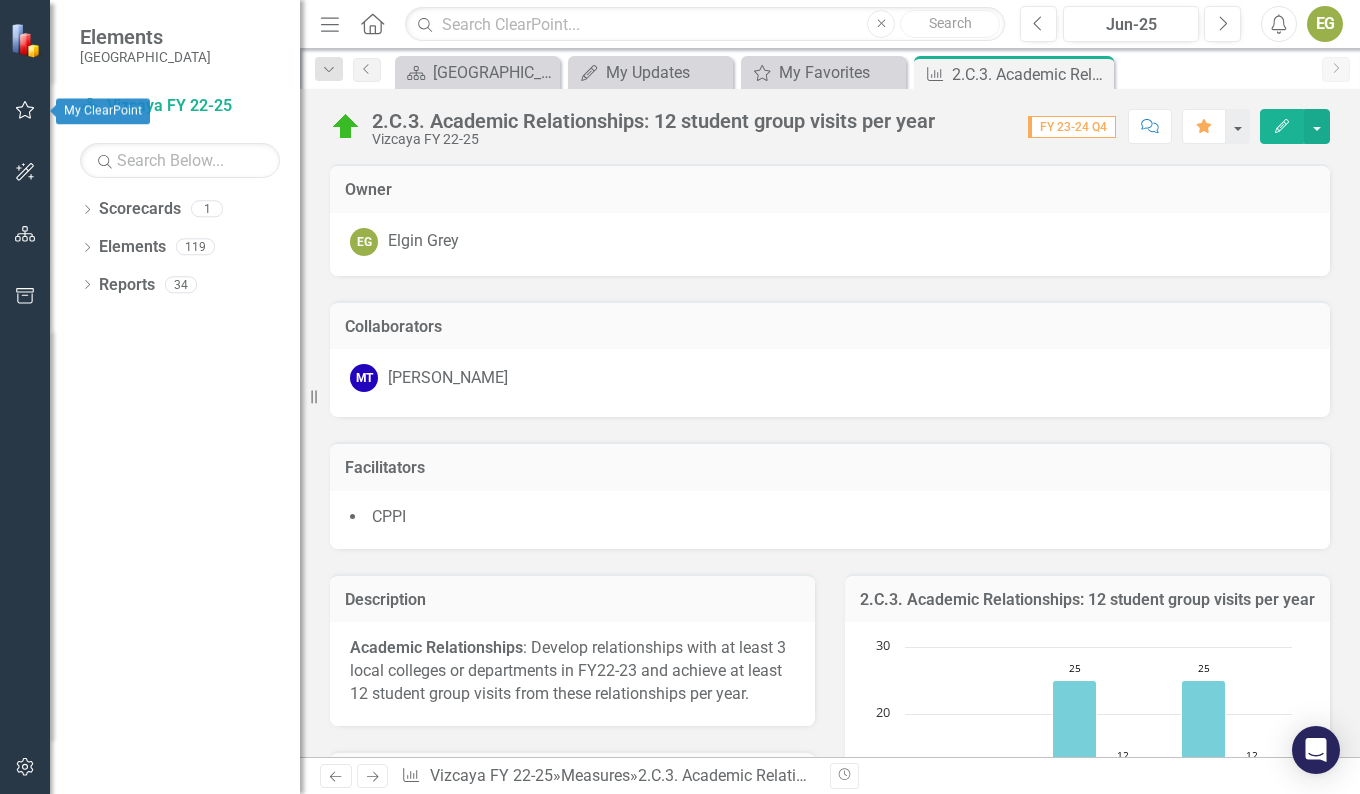 click 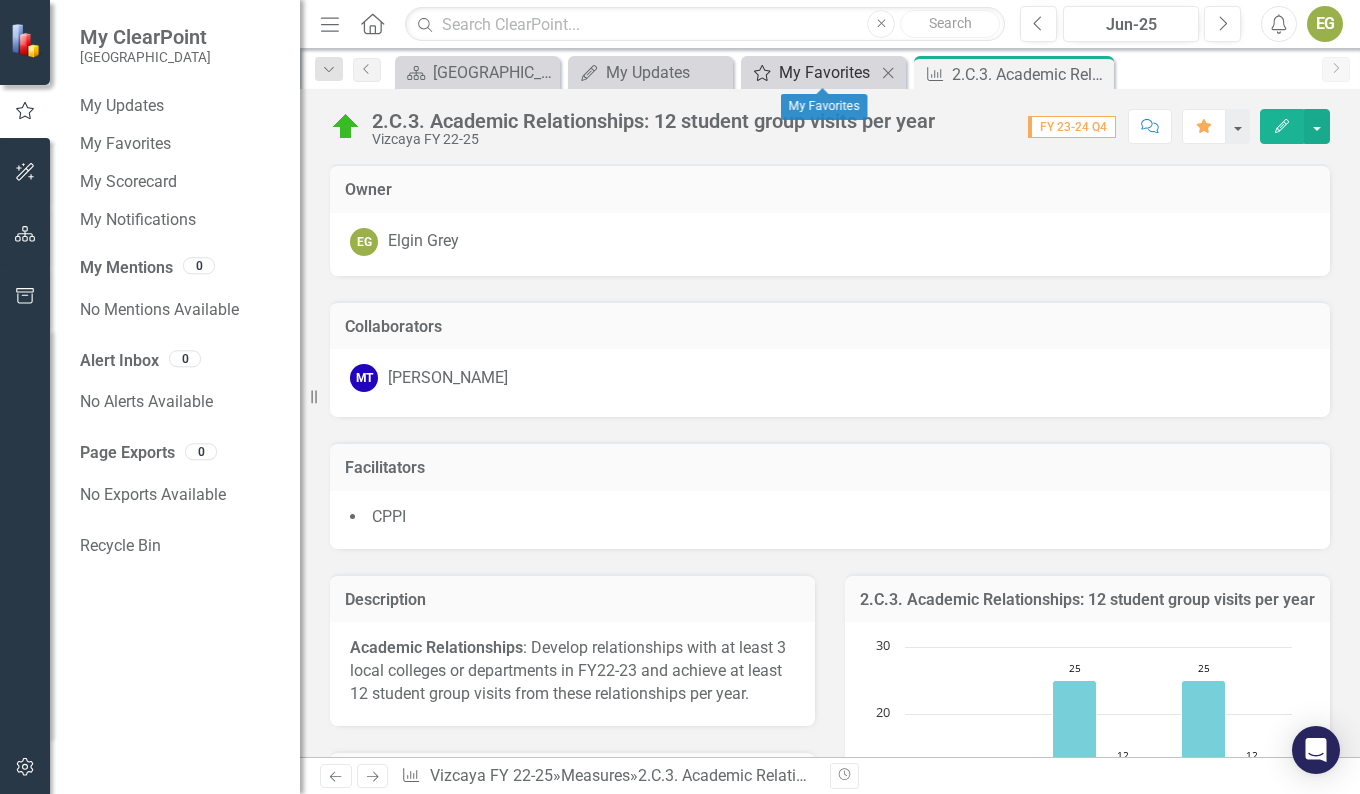 click on "My Favorites" at bounding box center [827, 72] 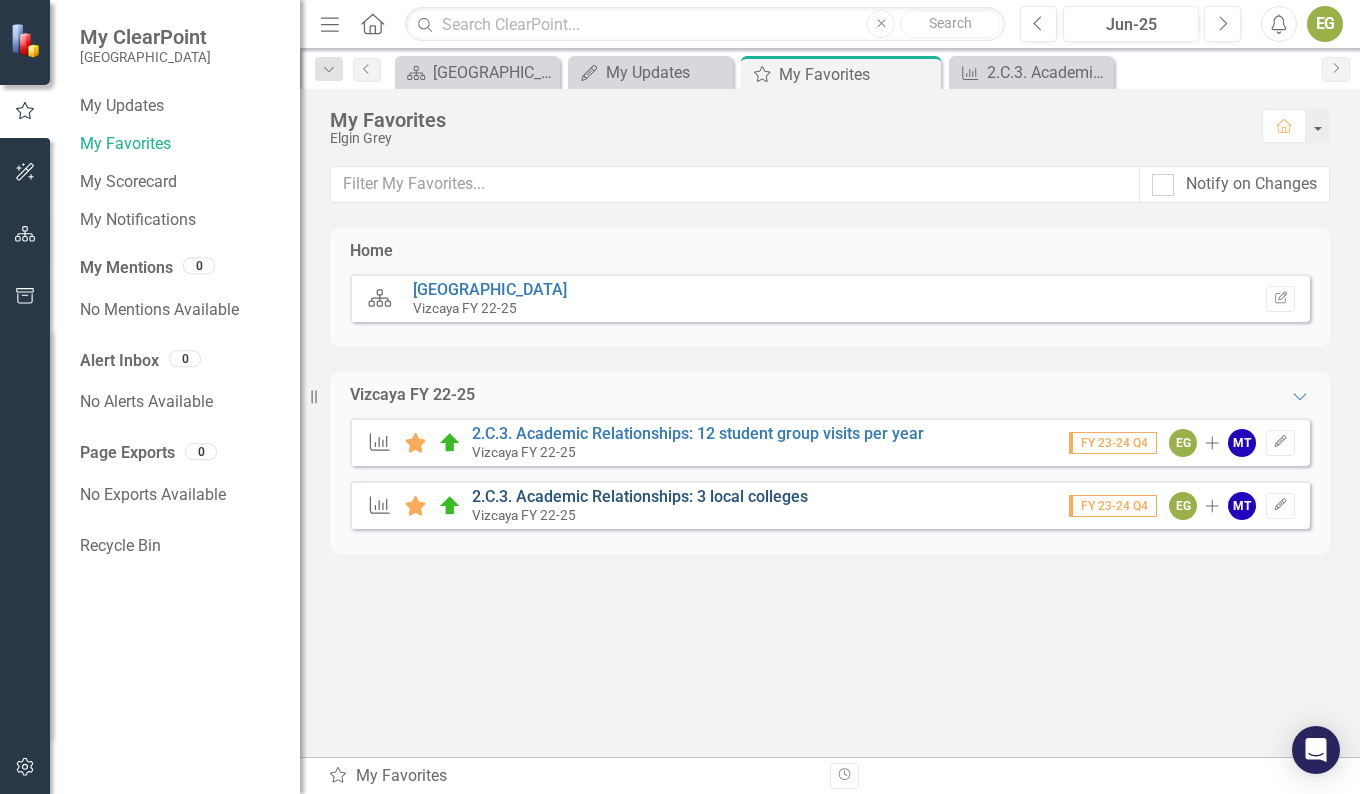 click on "2.C.3. Academic Relationships: 3 local colleges" at bounding box center (640, 496) 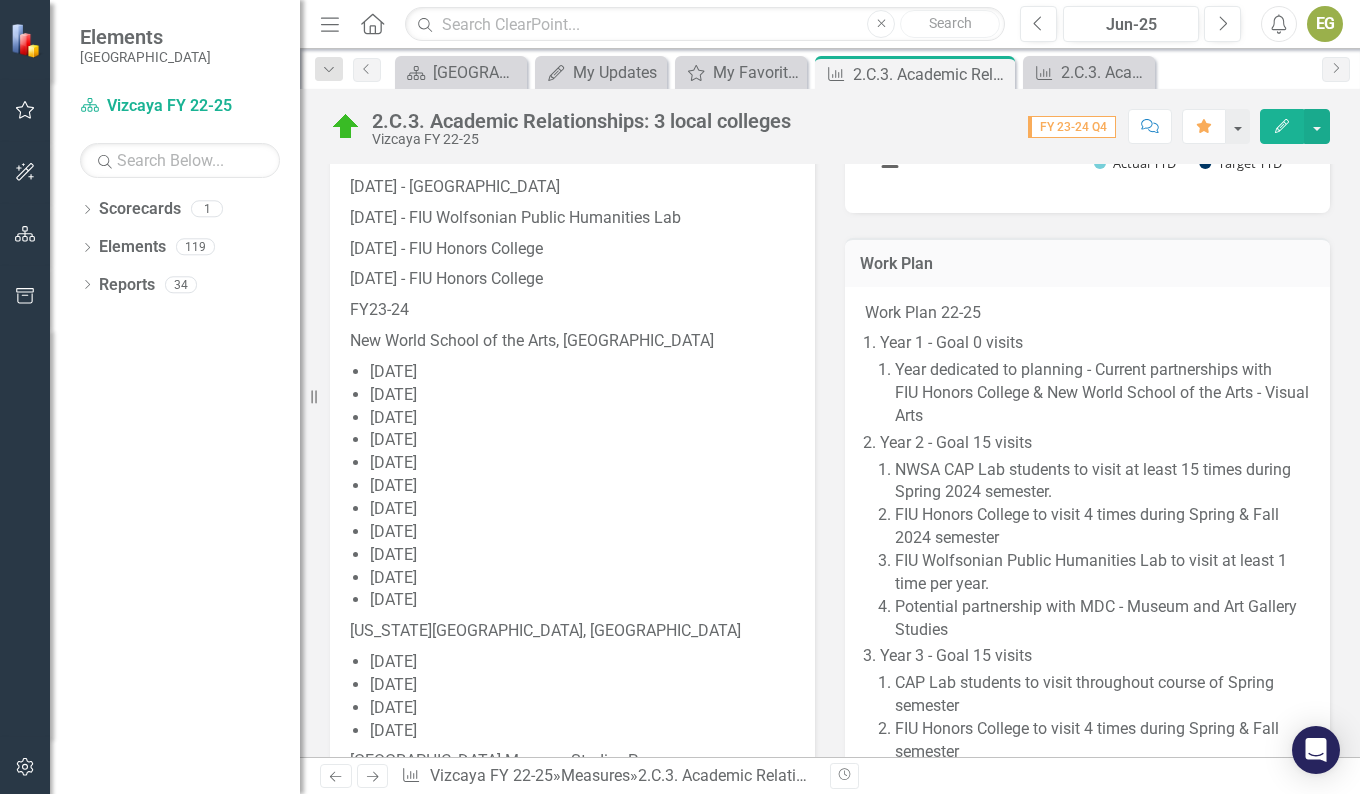 scroll, scrollTop: 761, scrollLeft: 0, axis: vertical 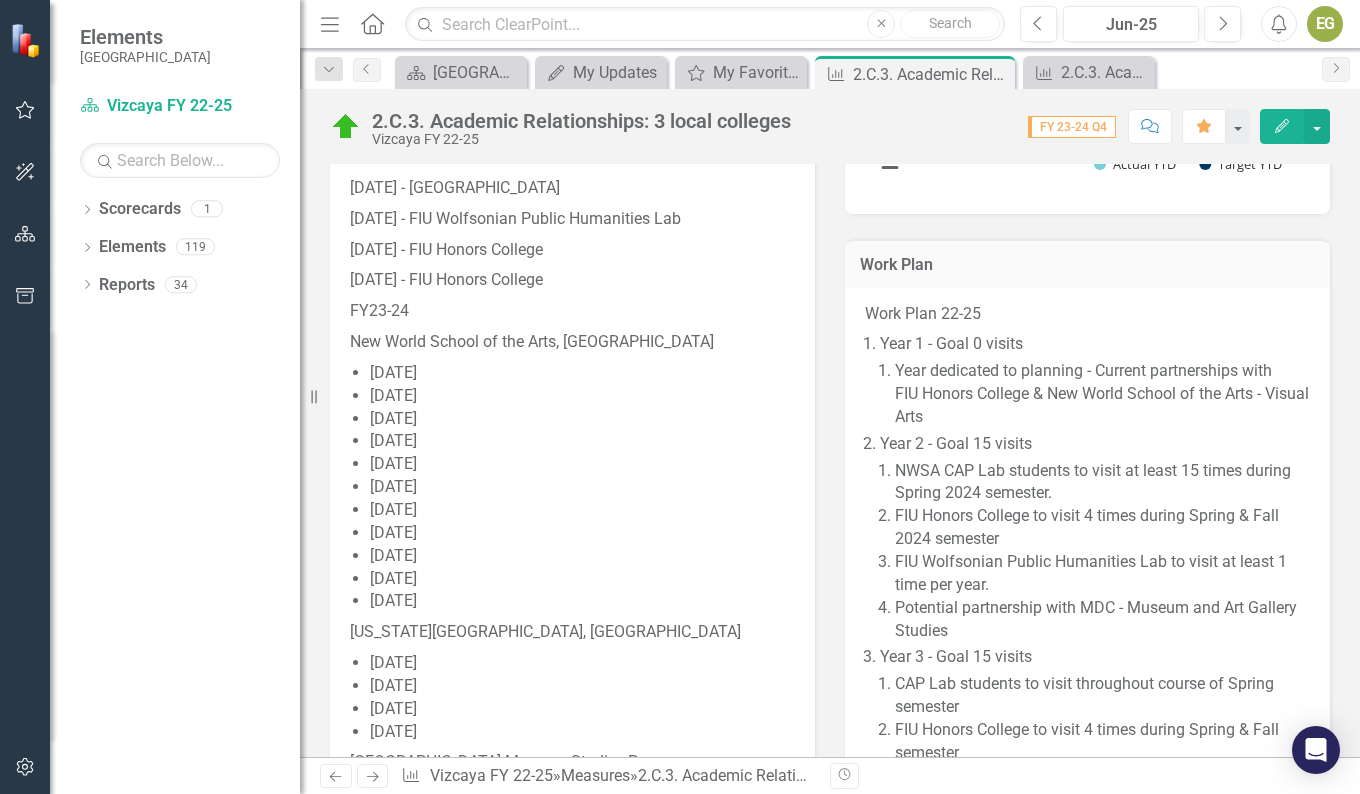 click on "Edit" 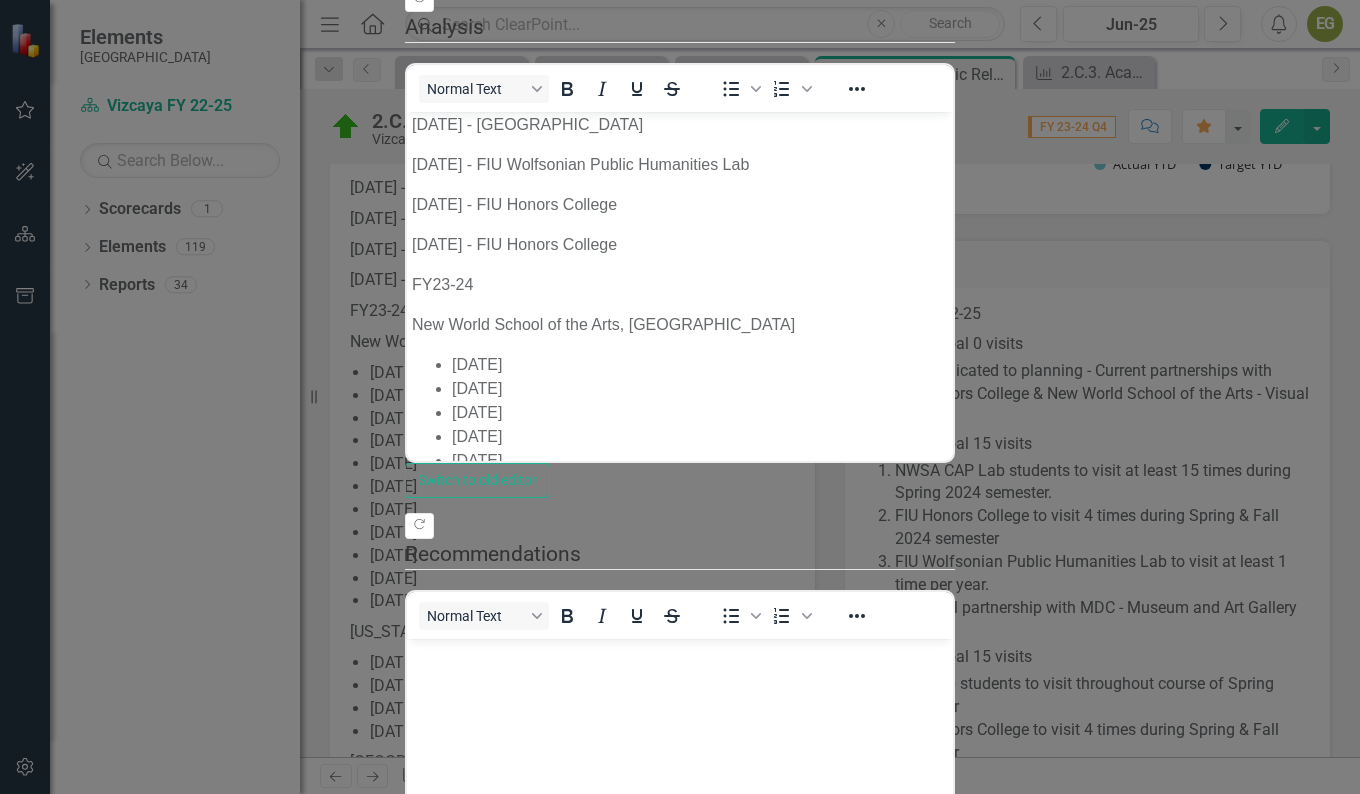scroll, scrollTop: 0, scrollLeft: 0, axis: both 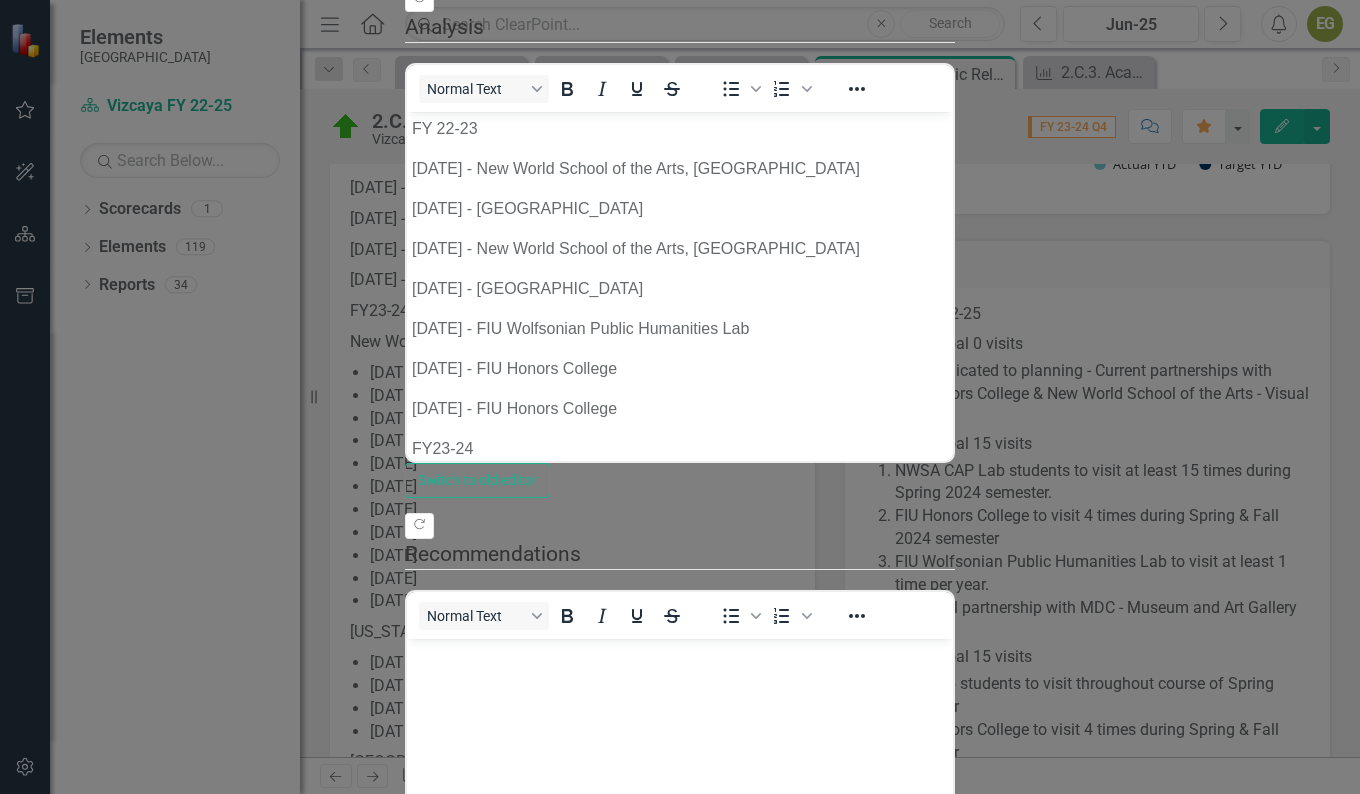 click on "FY23-24" at bounding box center (680, 448) 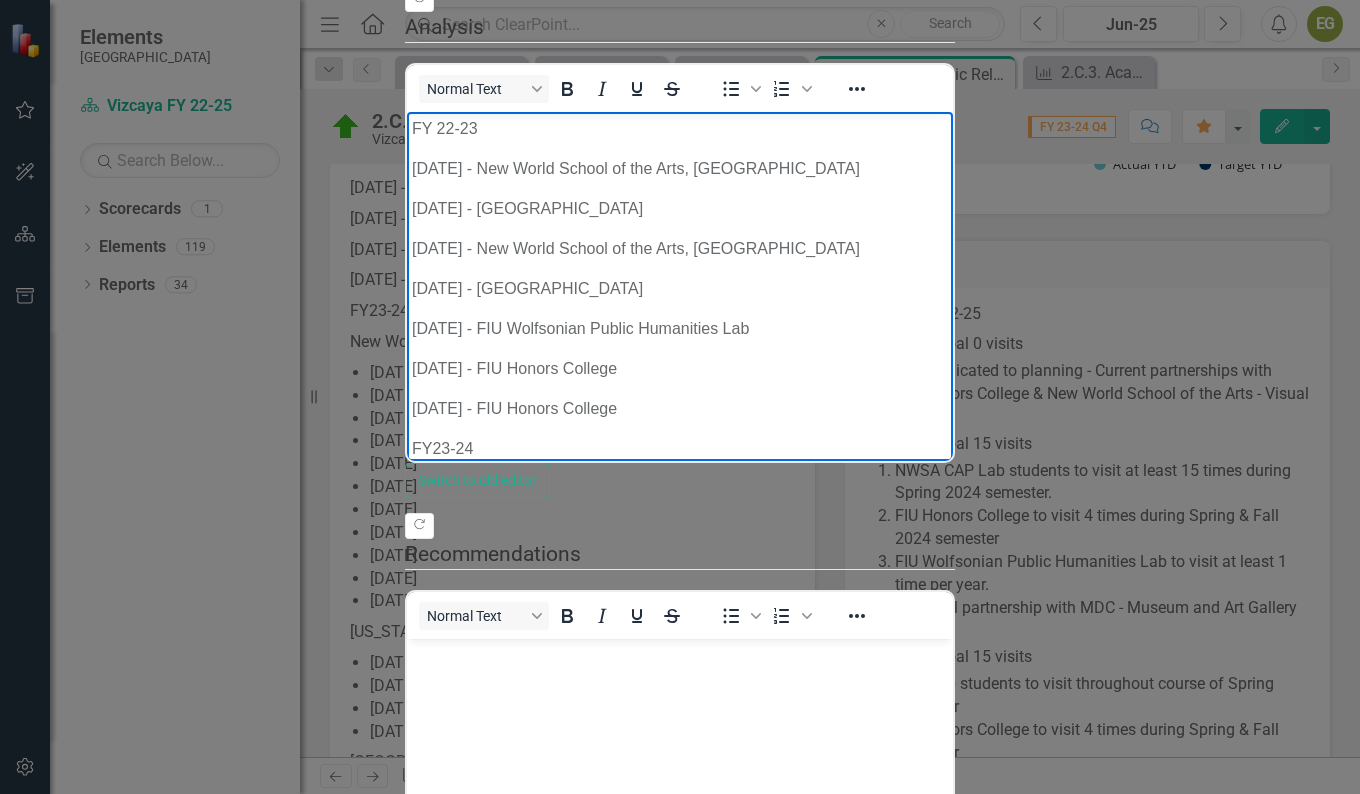 type 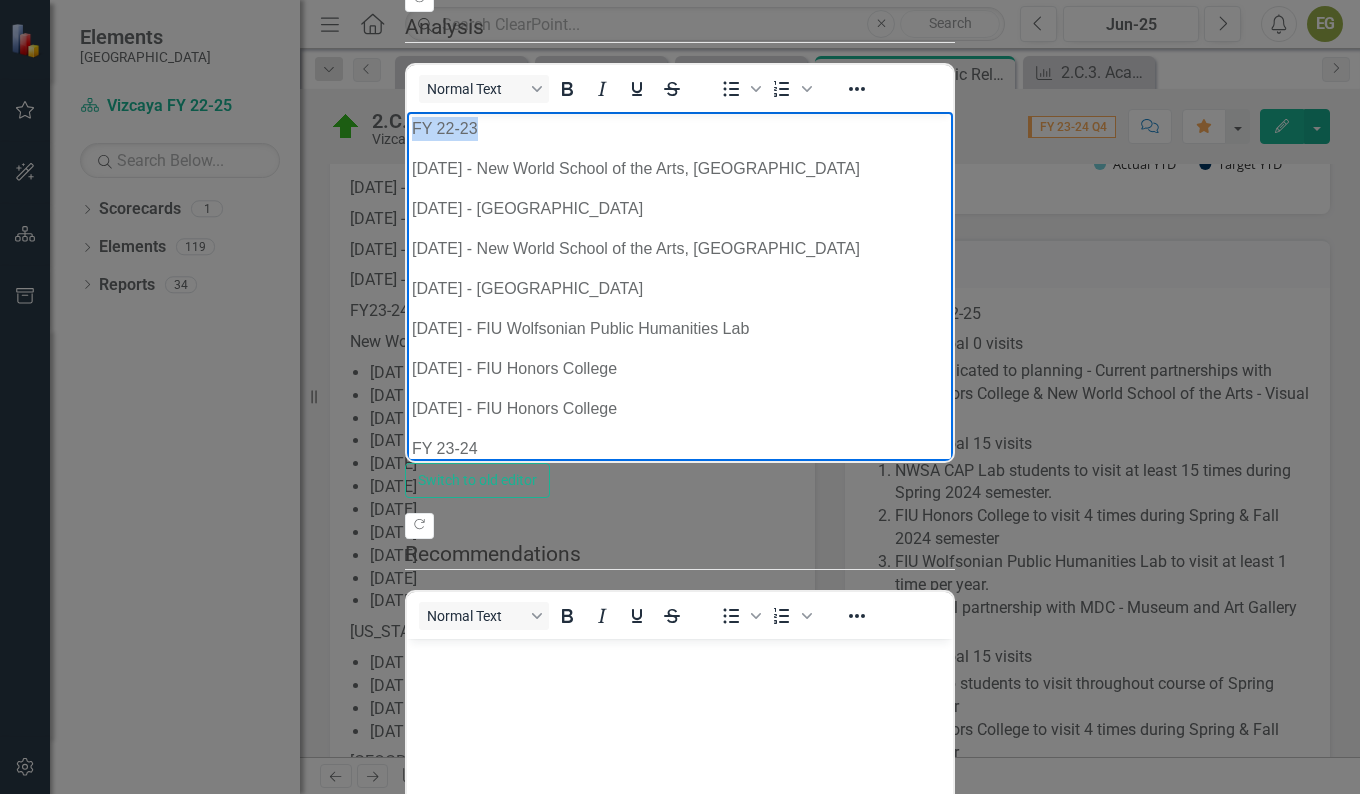 drag, startPoint x: 480, startPoint y: 126, endPoint x: 855, endPoint y: 374, distance: 449.5876 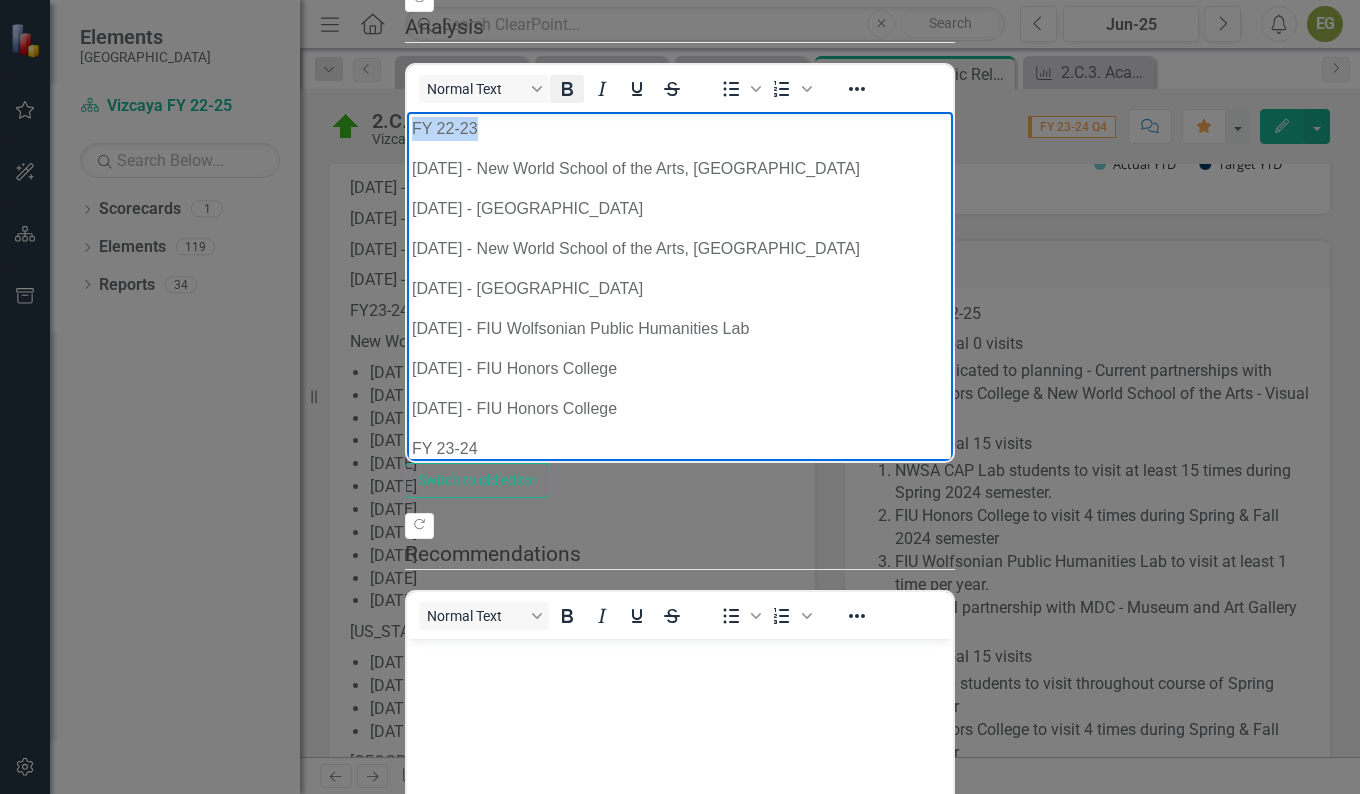 click 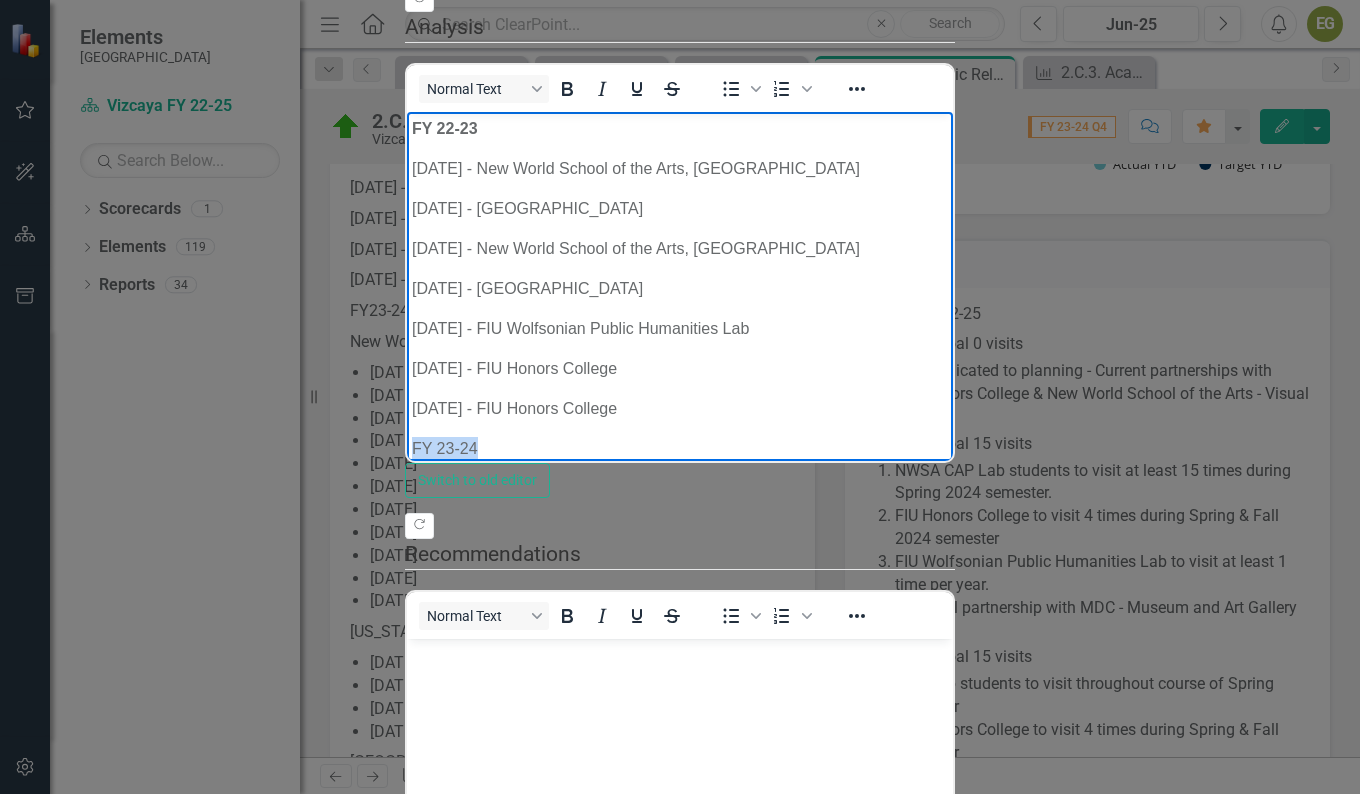 drag, startPoint x: 481, startPoint y: 447, endPoint x: 402, endPoint y: 439, distance: 79.40403 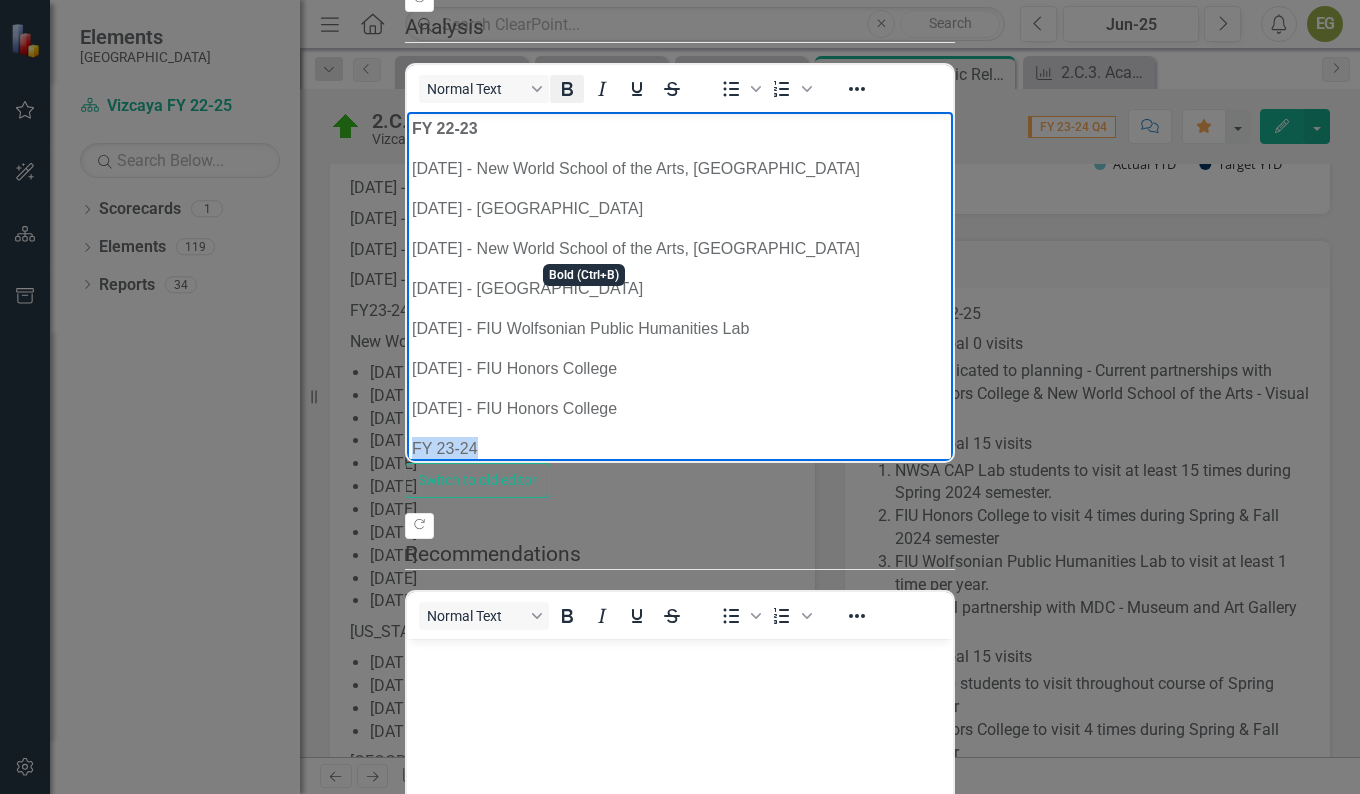 click 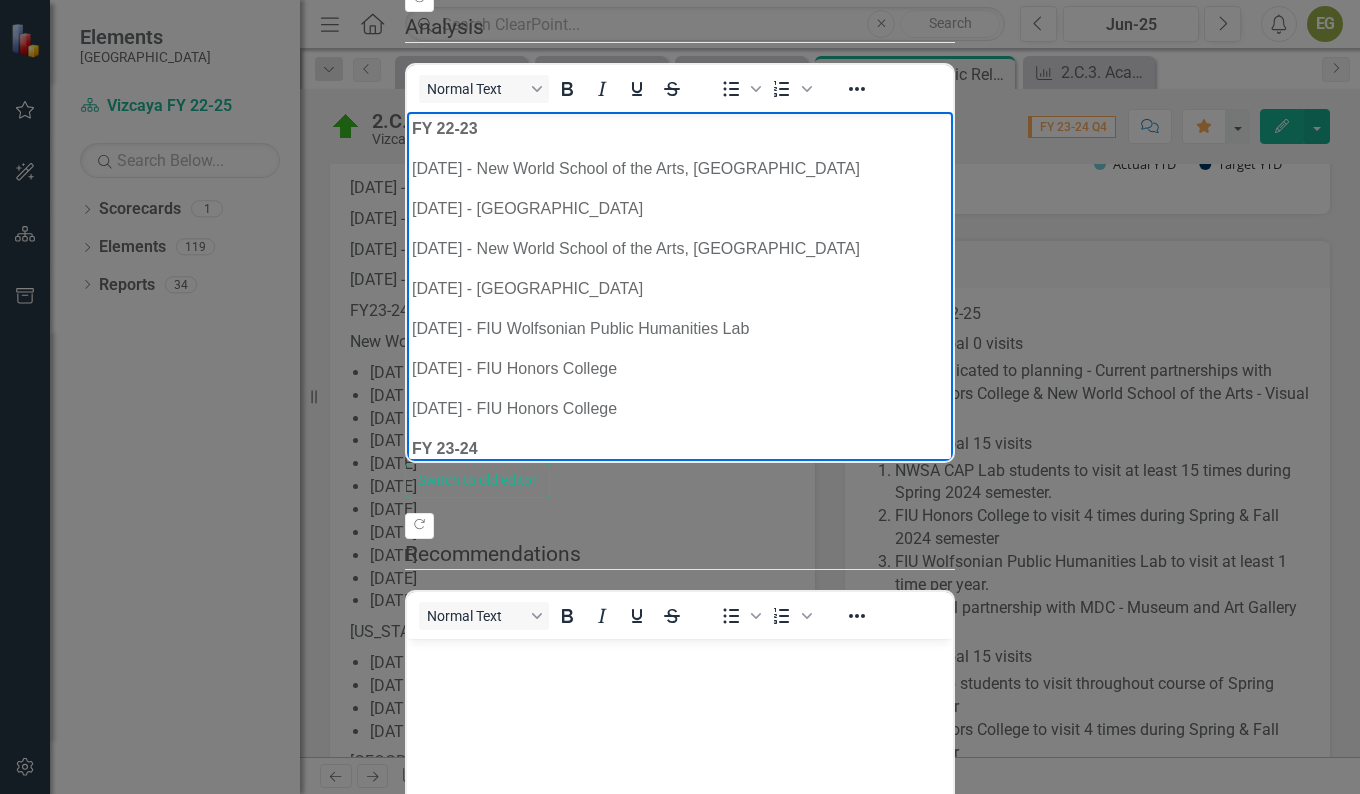 click on "[DATE] - FIU Wolfsonian Public Humanities Lab" at bounding box center [680, 328] 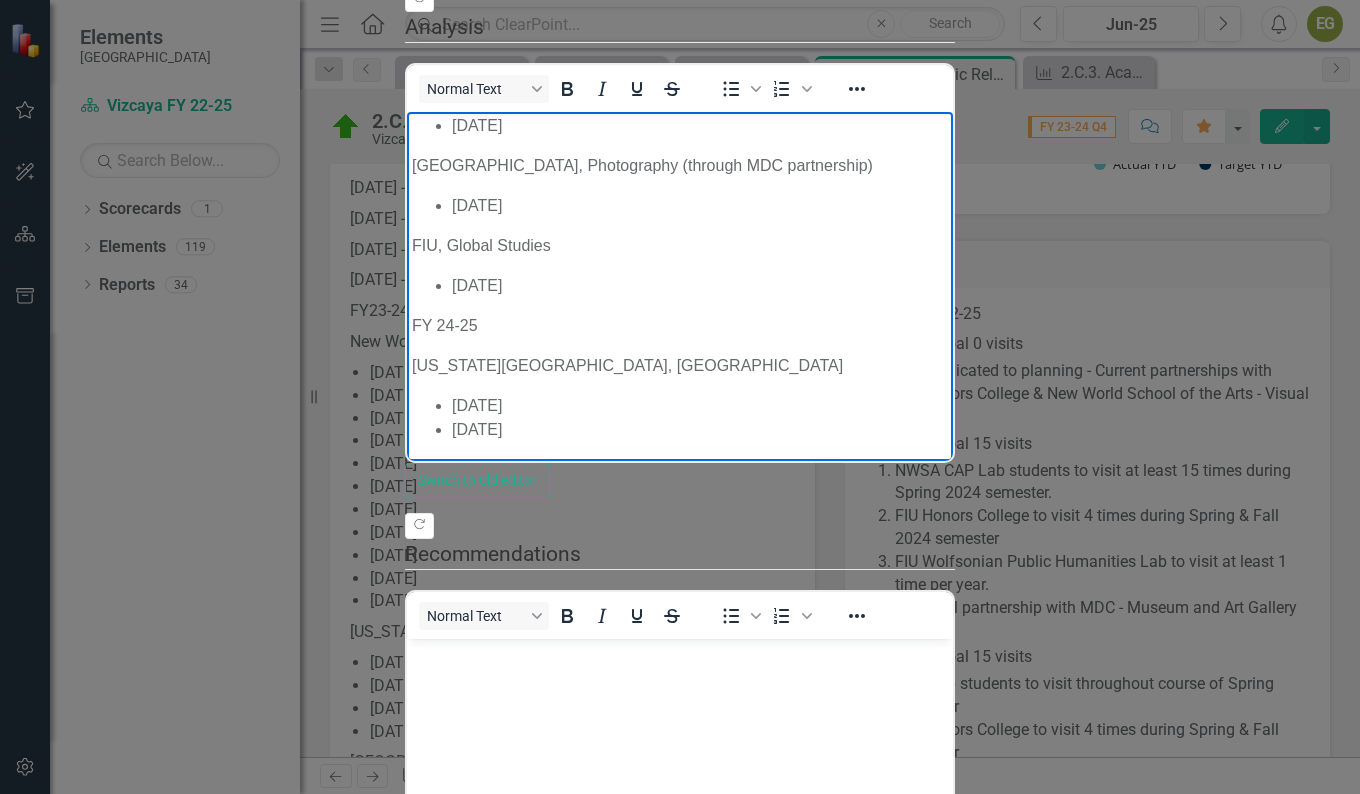 scroll, scrollTop: 879, scrollLeft: 0, axis: vertical 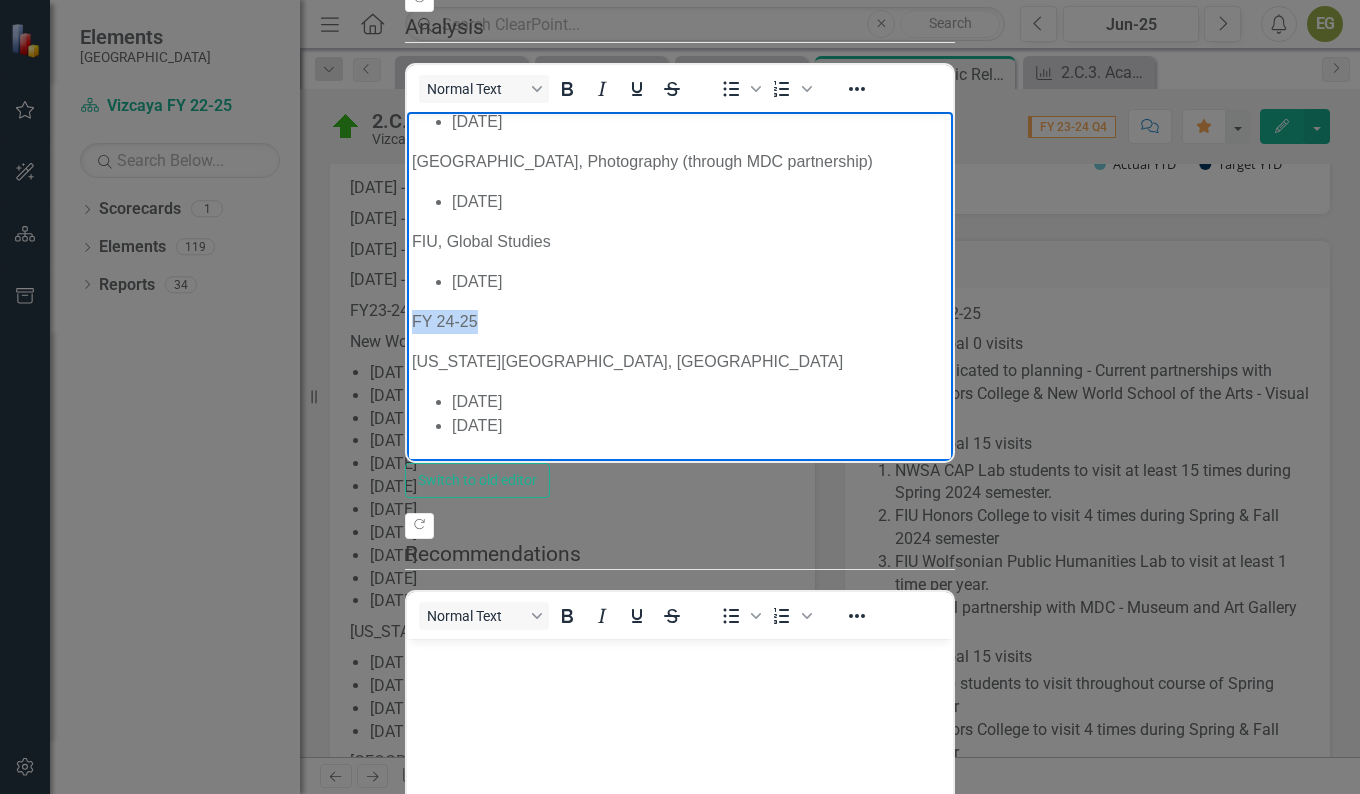 drag, startPoint x: 480, startPoint y: 319, endPoint x: 405, endPoint y: 314, distance: 75.16648 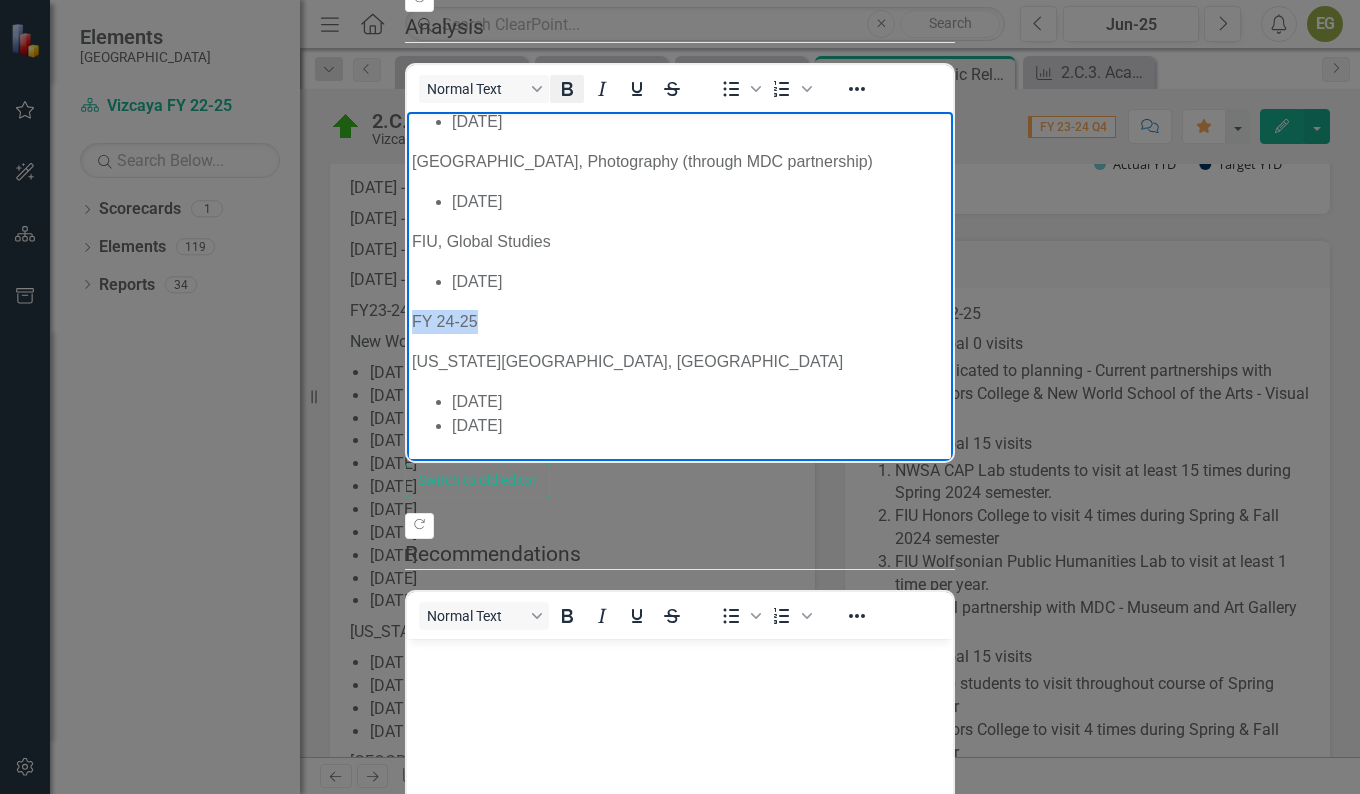 click 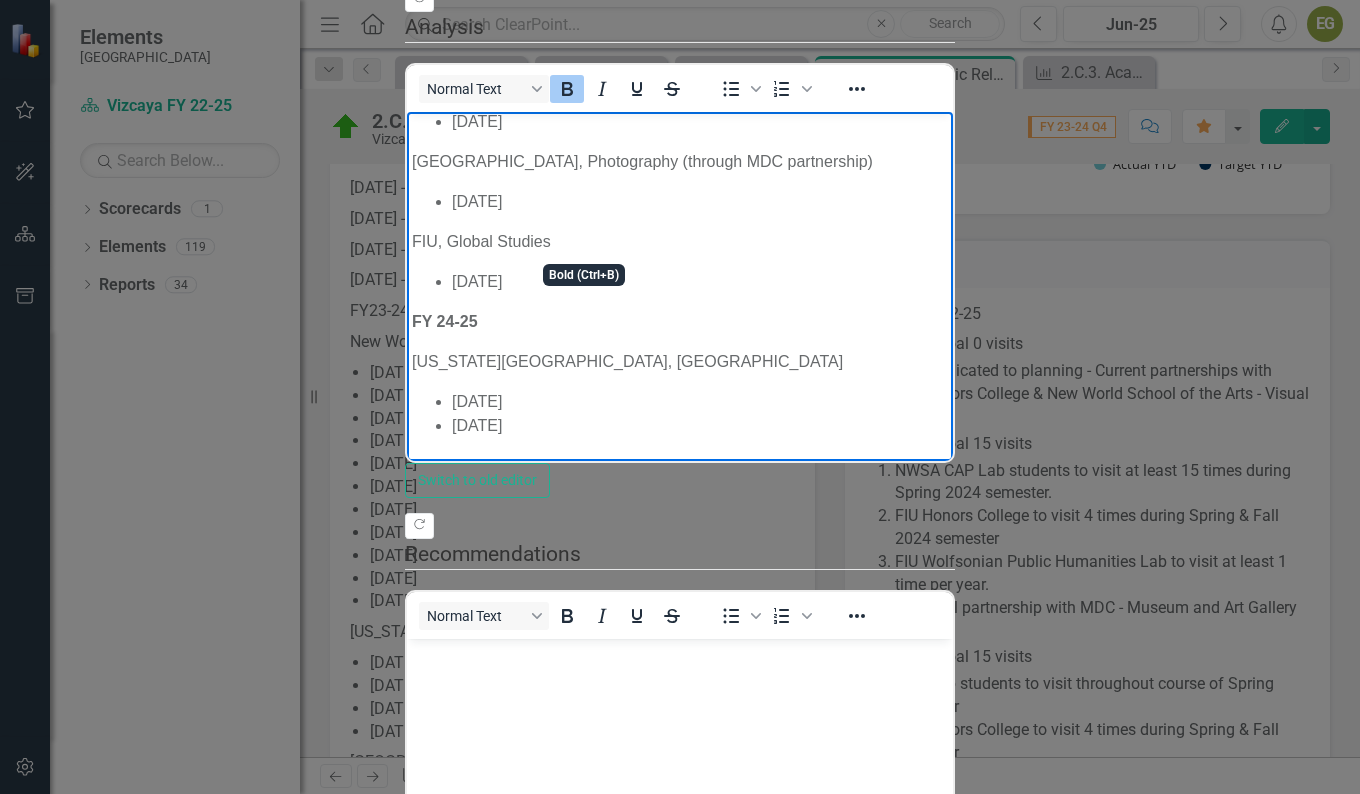 click on "FY 24-25" at bounding box center (680, 321) 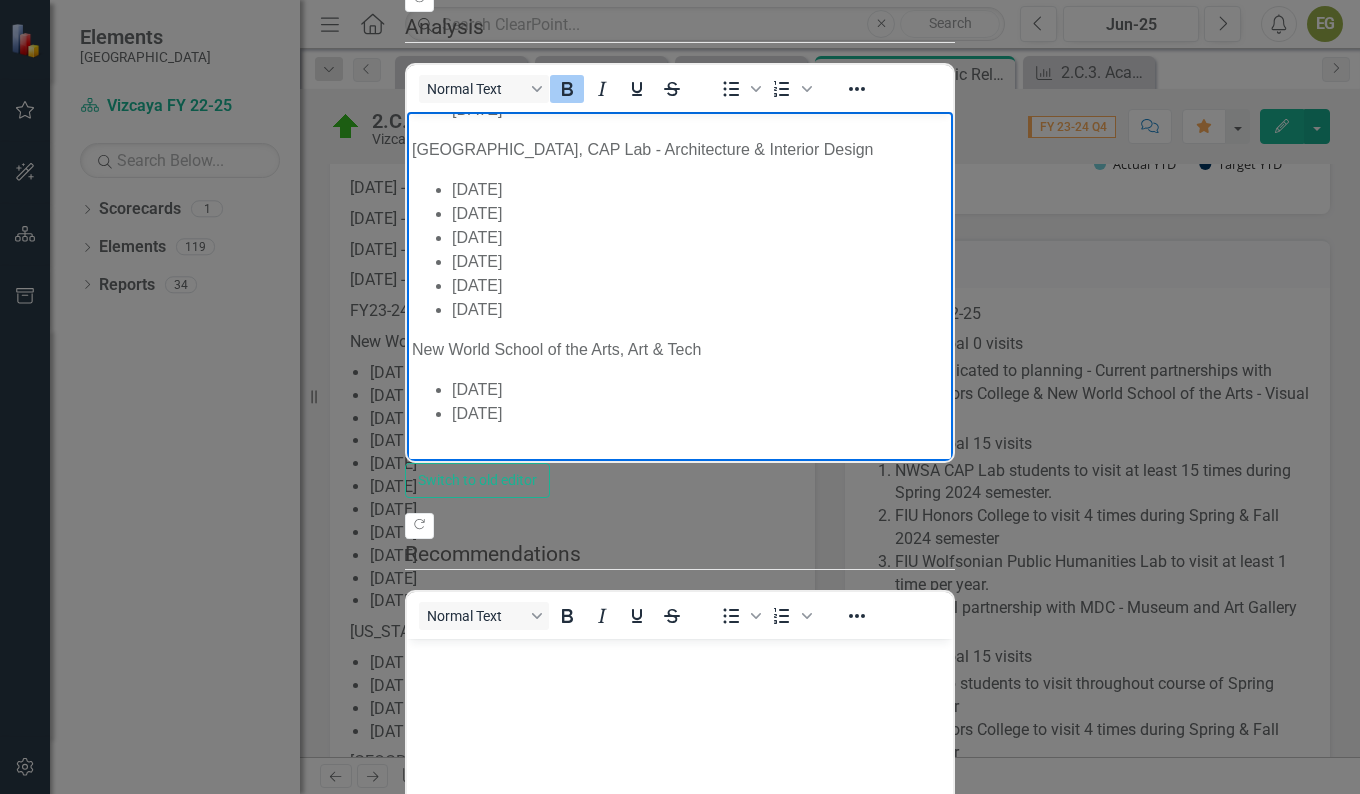 scroll, scrollTop: 1272, scrollLeft: 0, axis: vertical 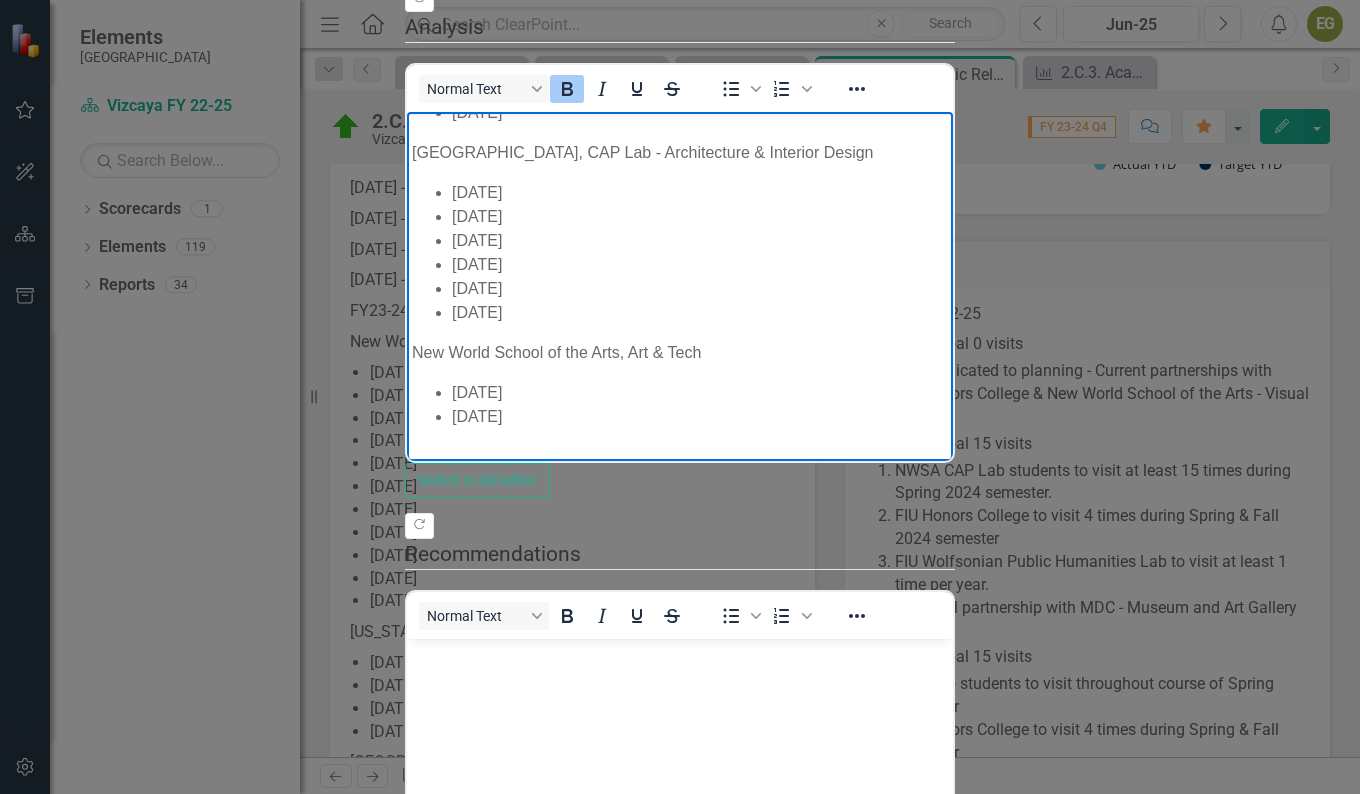 click on "3/5/2025" at bounding box center (700, 312) 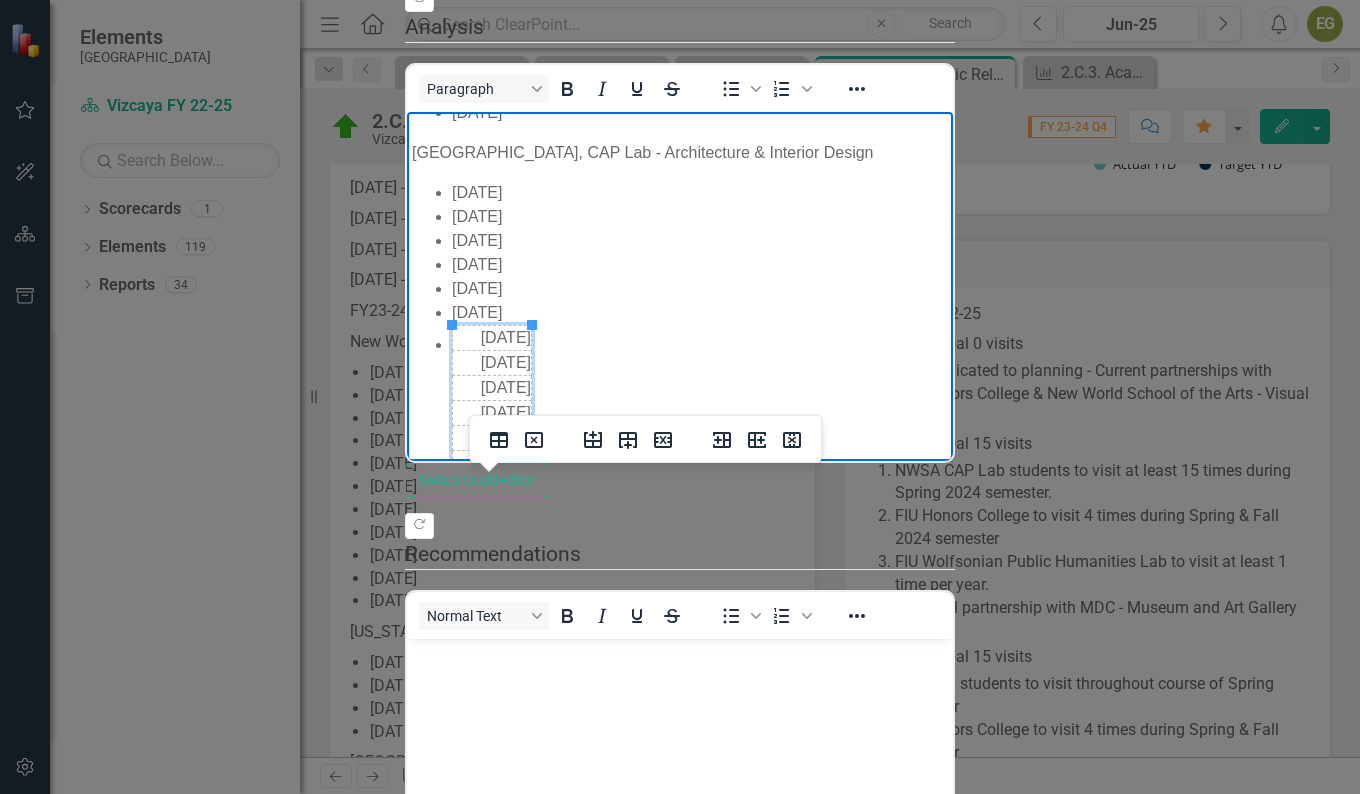 scroll, scrollTop: 1277, scrollLeft: 0, axis: vertical 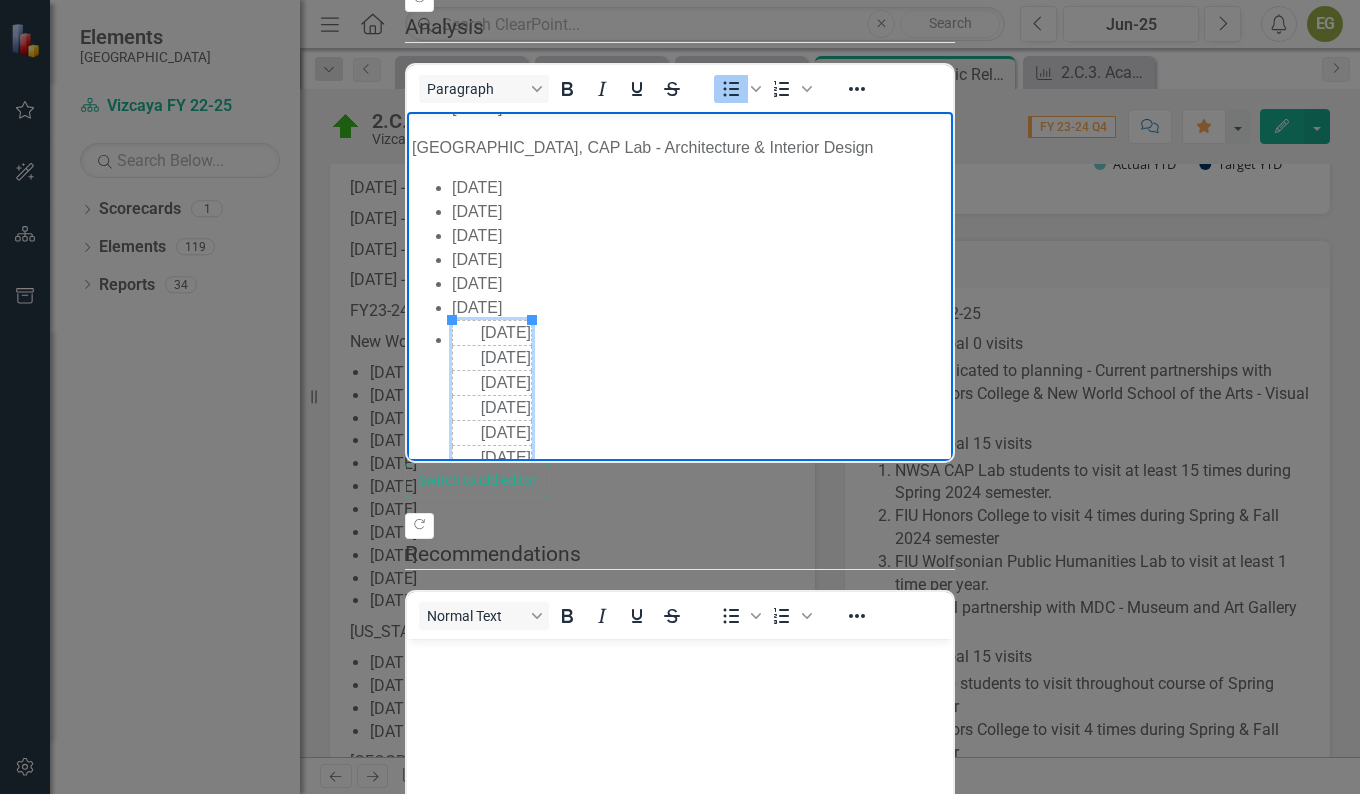 click on "4/7/2025 4/7/2025 4/14/2025 4/14/2025 4/23/2025 4/23/2025" at bounding box center (700, 394) 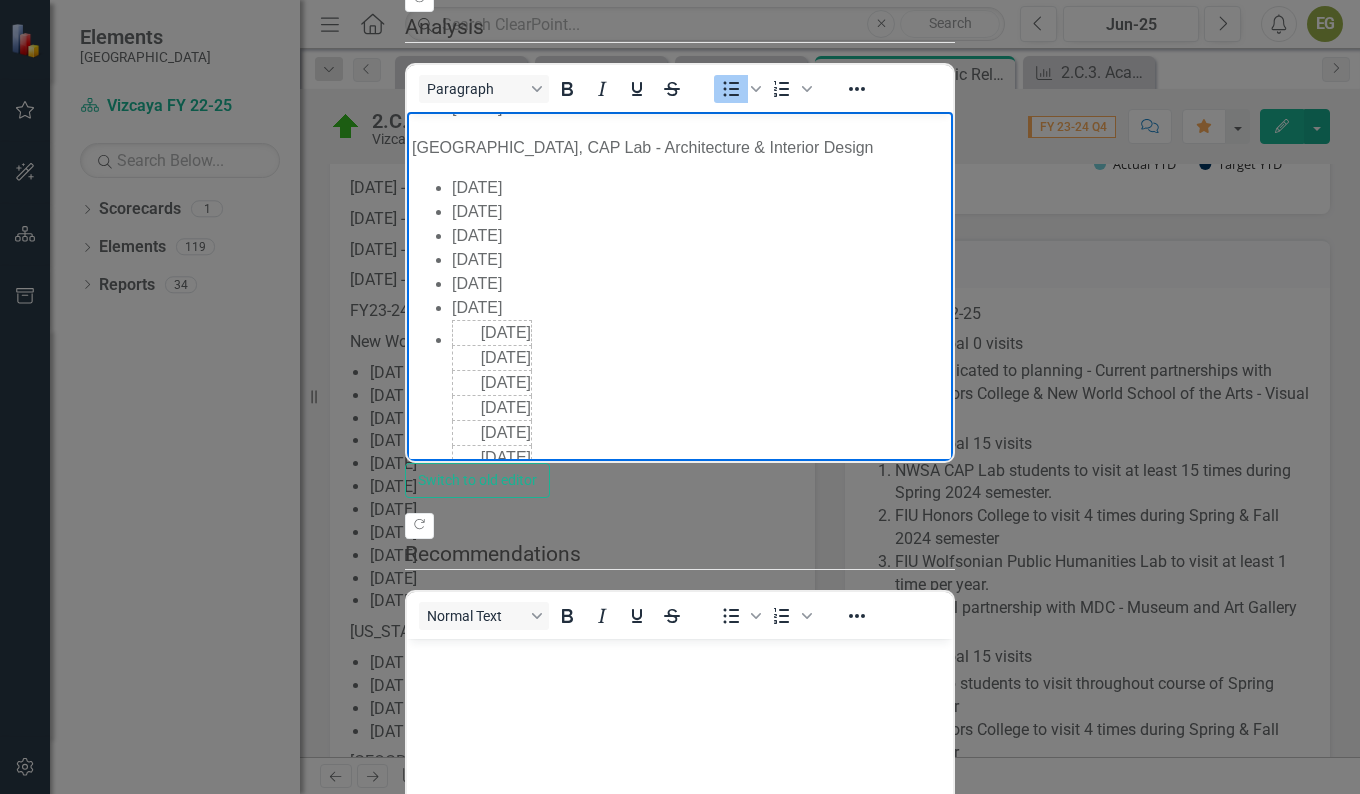 click on "3/5/2025" at bounding box center [700, 307] 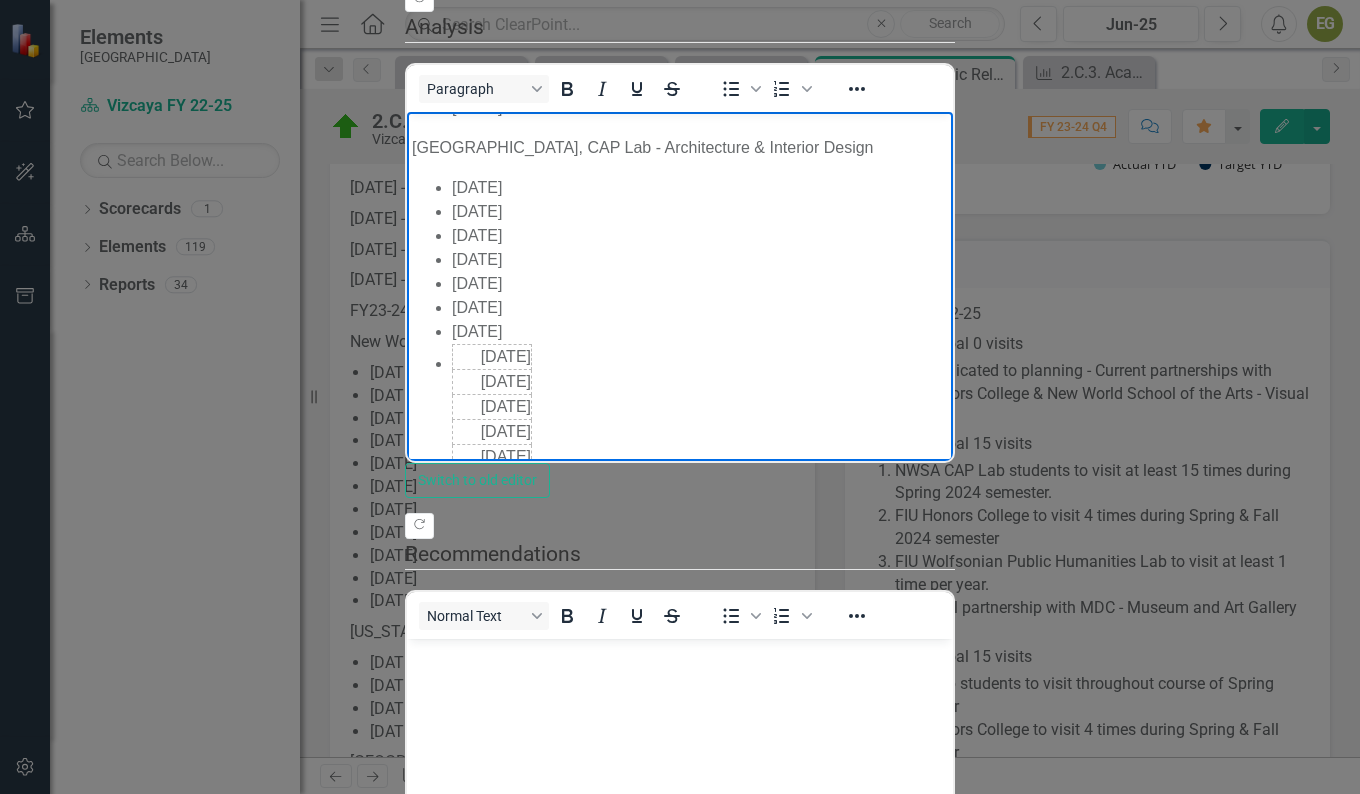 drag, startPoint x: 540, startPoint y: 380, endPoint x: 470, endPoint y: 361, distance: 72.53275 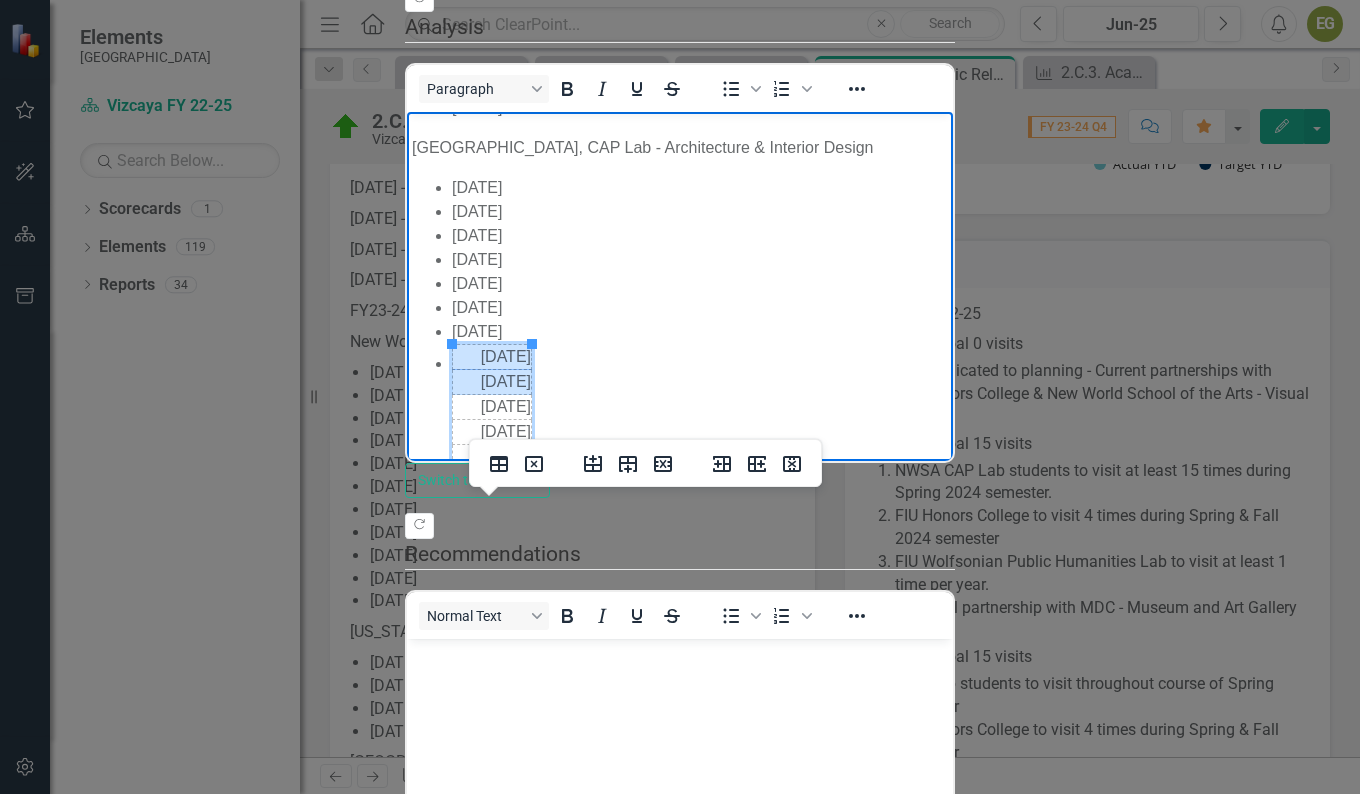 drag, startPoint x: 466, startPoint y: 354, endPoint x: 518, endPoint y: 376, distance: 56.462376 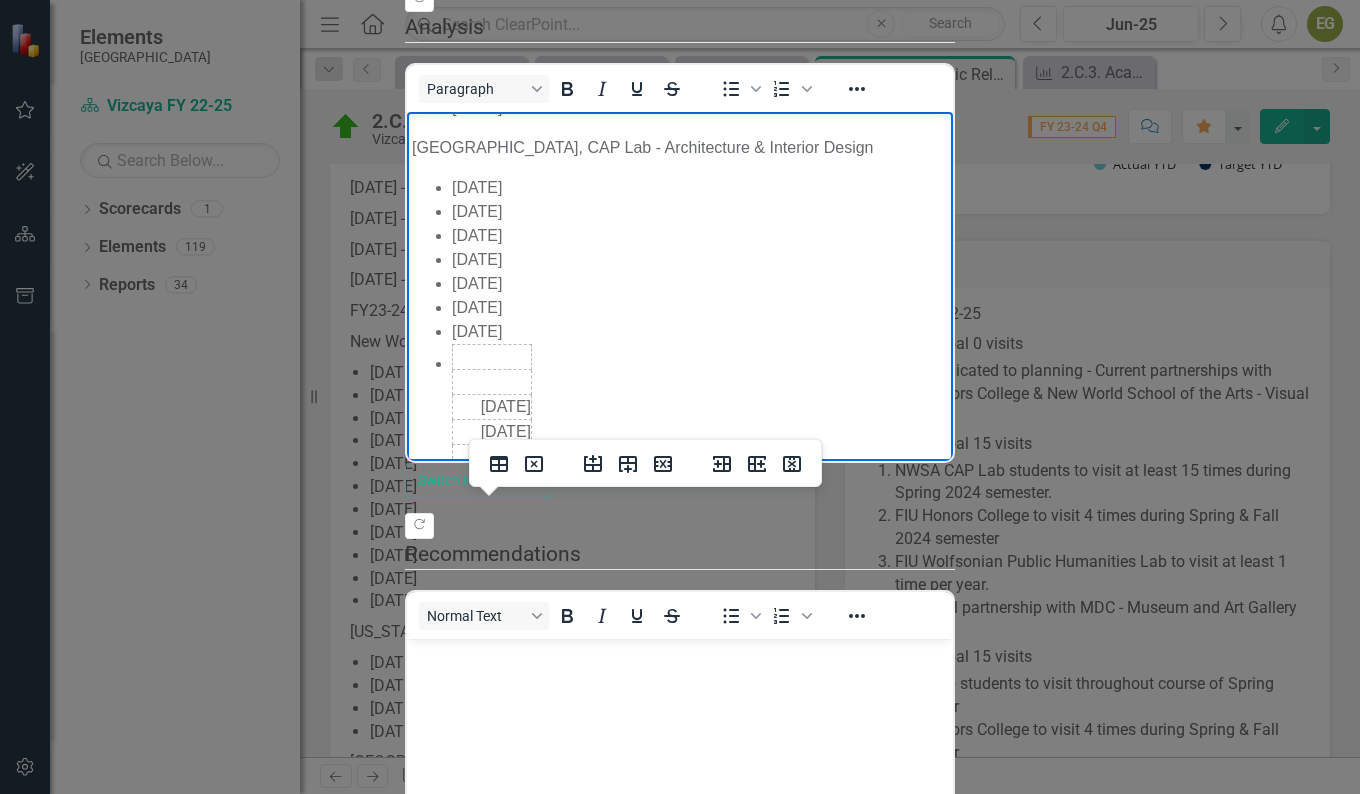 click on "4/14/2025 4/14/2025 4/23/2025 4/23/2025" at bounding box center [700, 418] 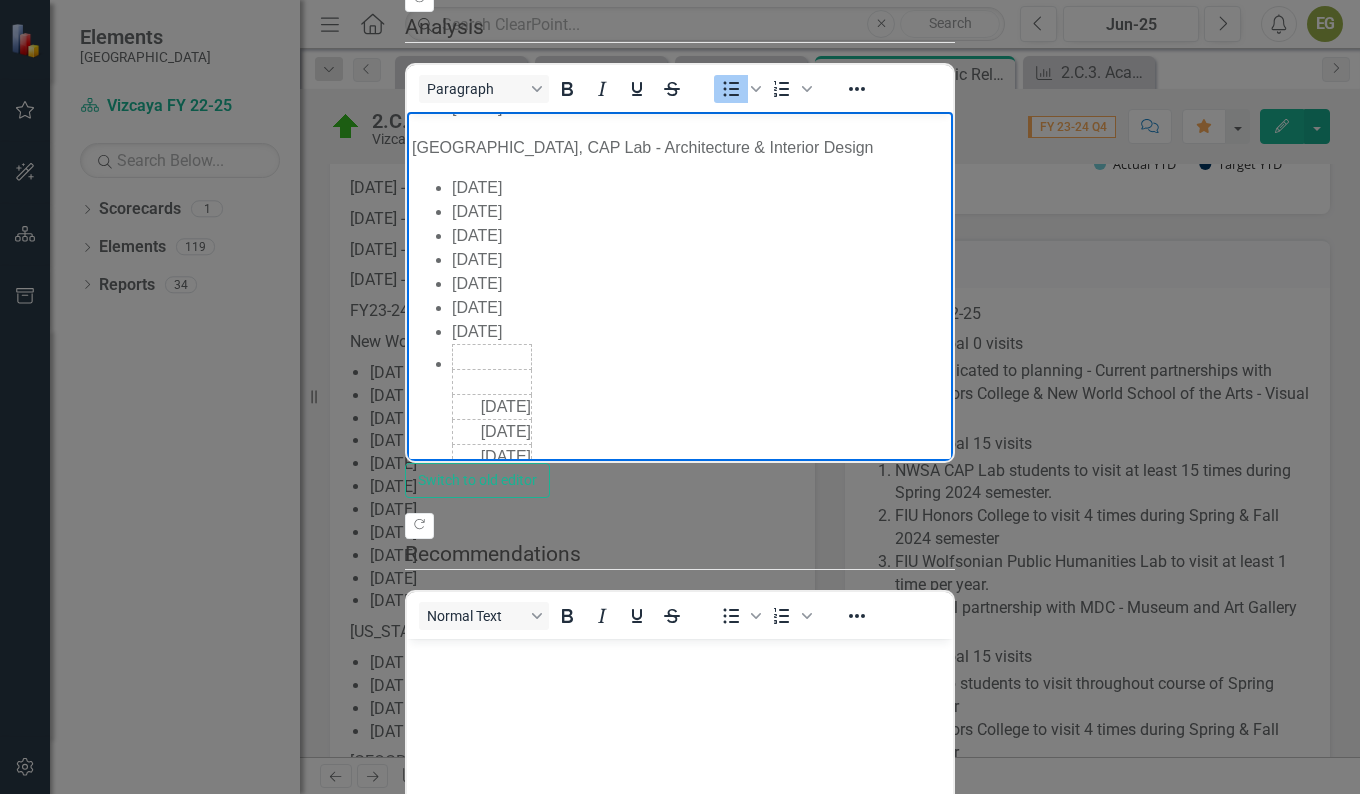 click on "4/7/2025" at bounding box center (700, 331) 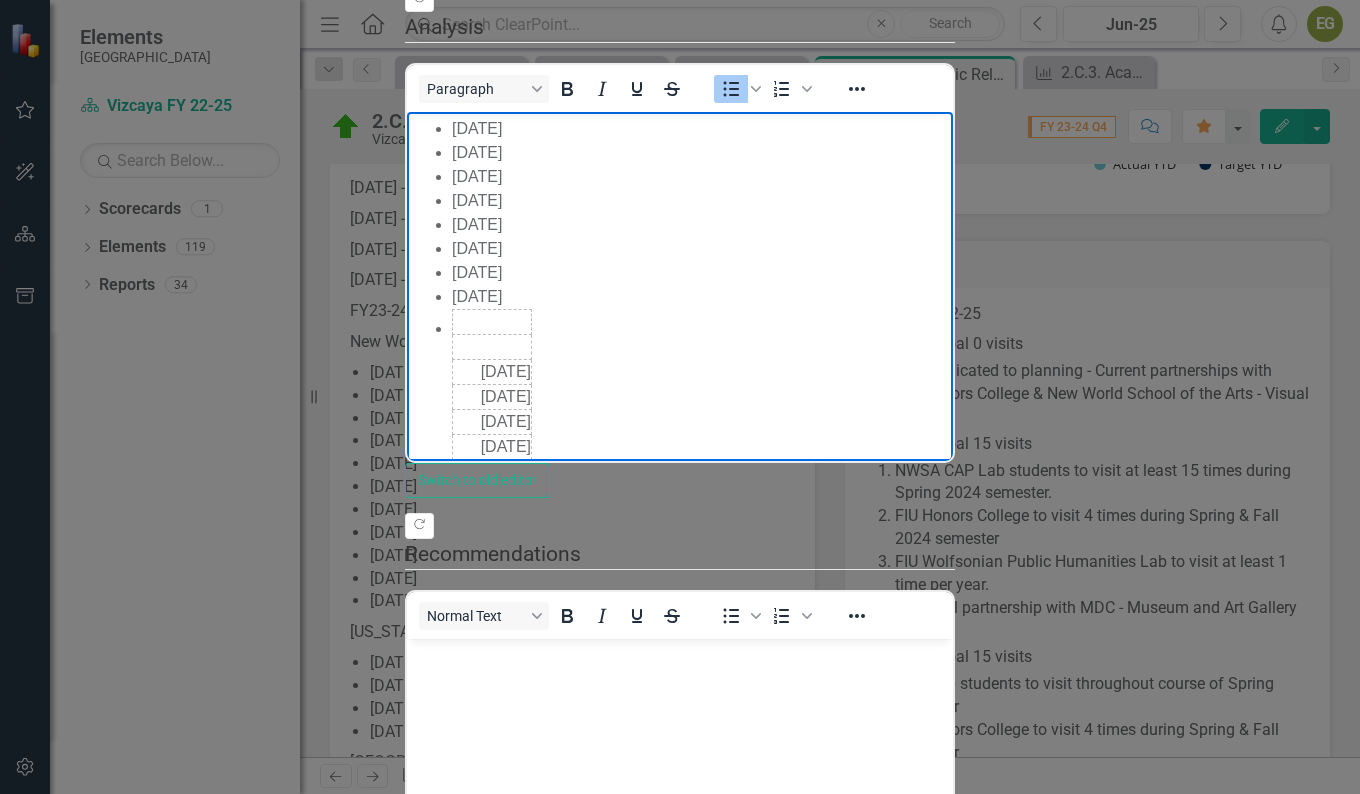 scroll, scrollTop: 1331, scrollLeft: 0, axis: vertical 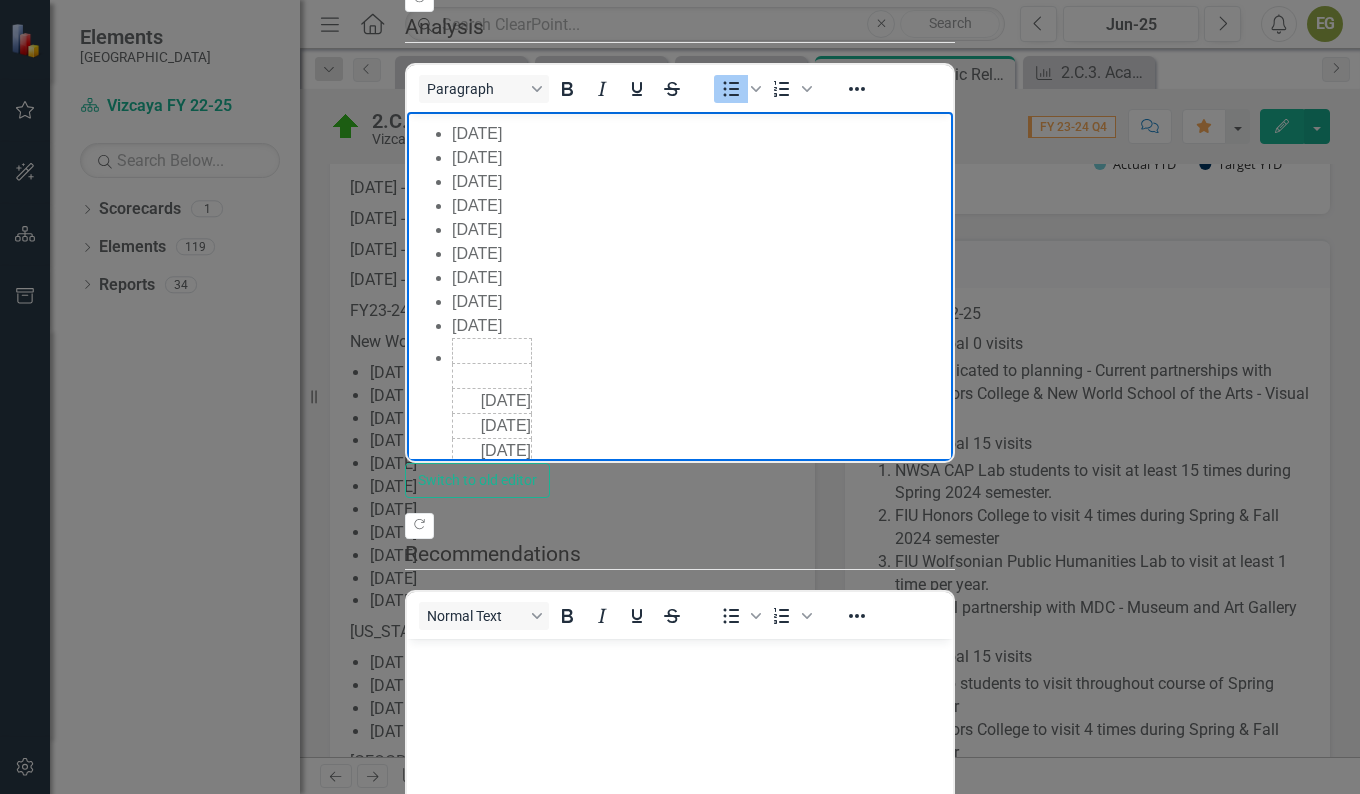 drag, startPoint x: 554, startPoint y: 324, endPoint x: 570, endPoint y: 403, distance: 80.60397 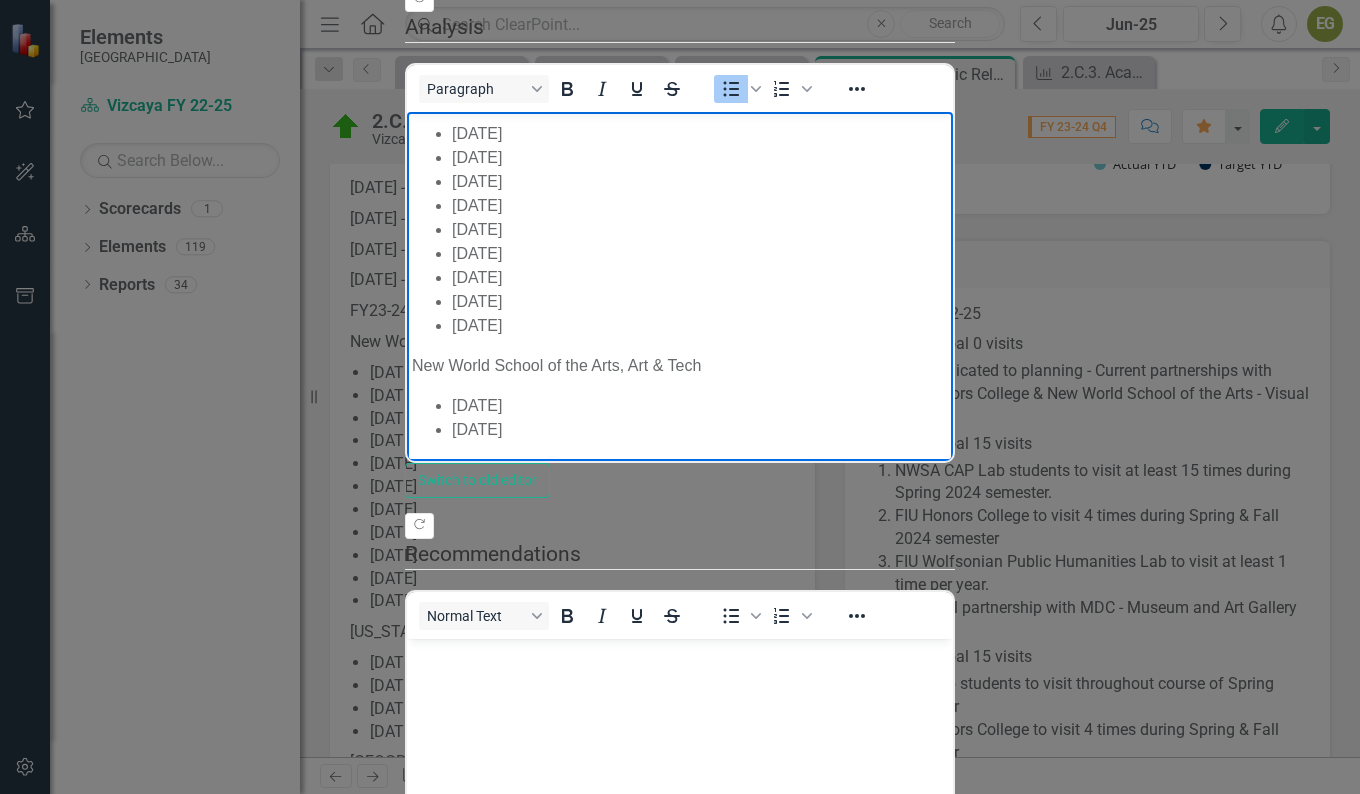 click on "Save" at bounding box center [511, 1057] 